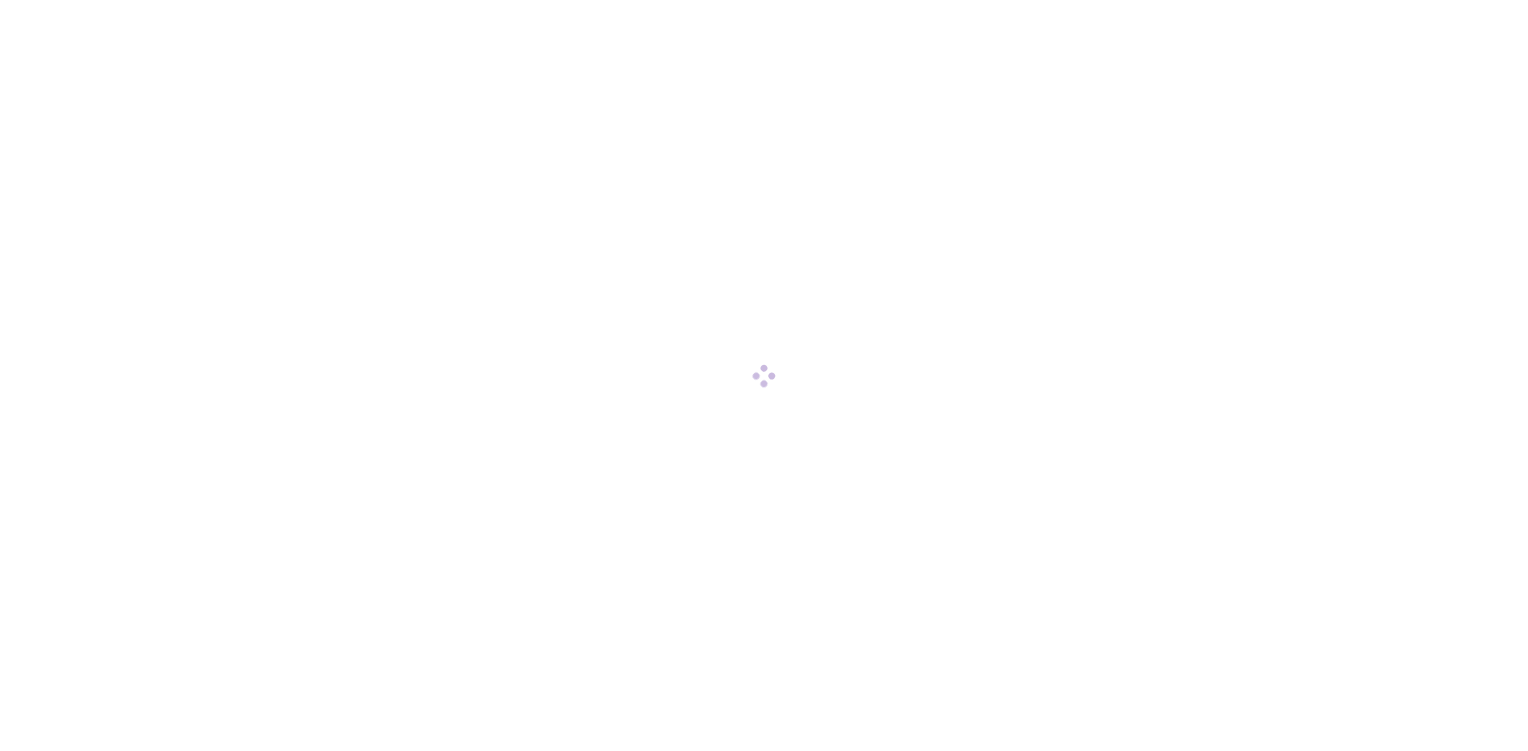 scroll, scrollTop: 0, scrollLeft: 0, axis: both 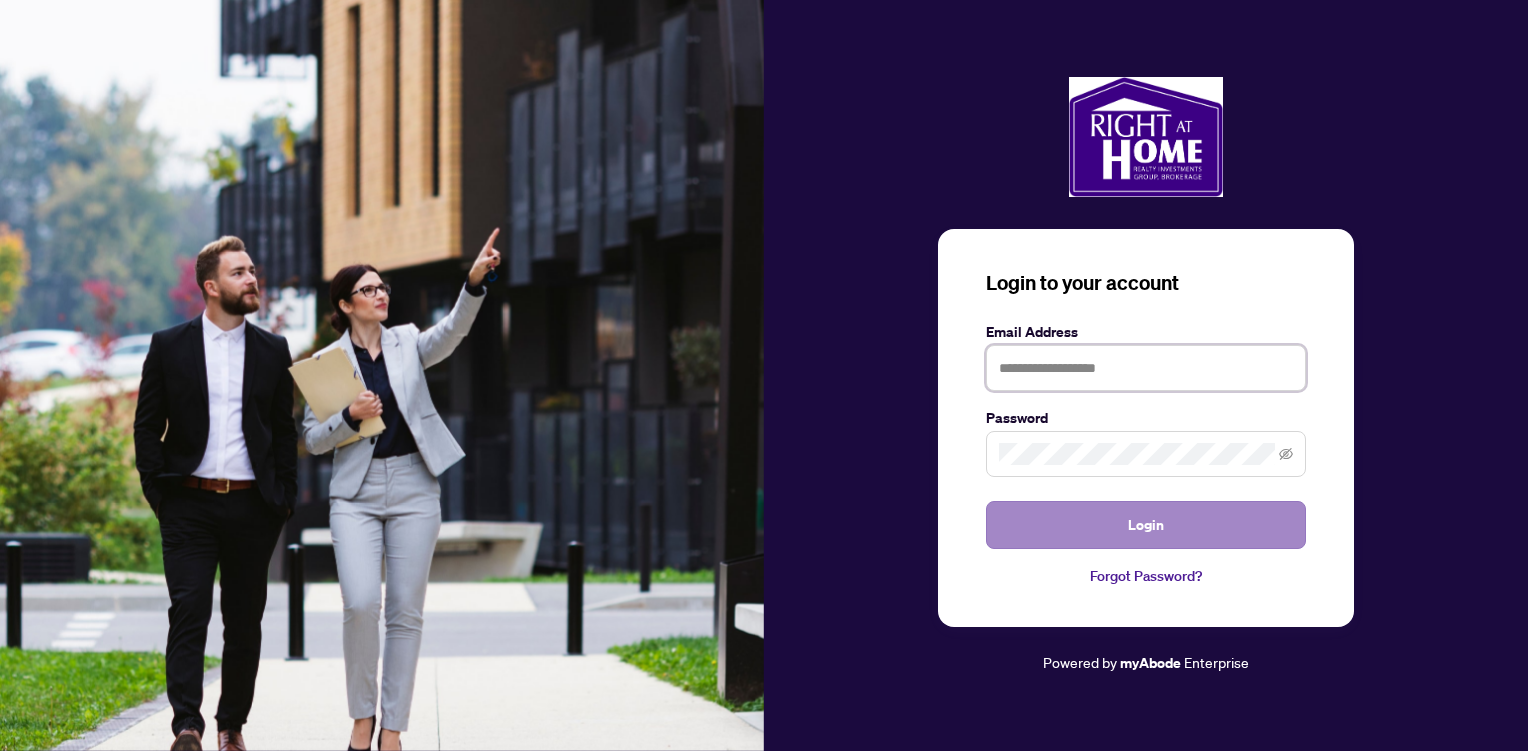 type on "**********" 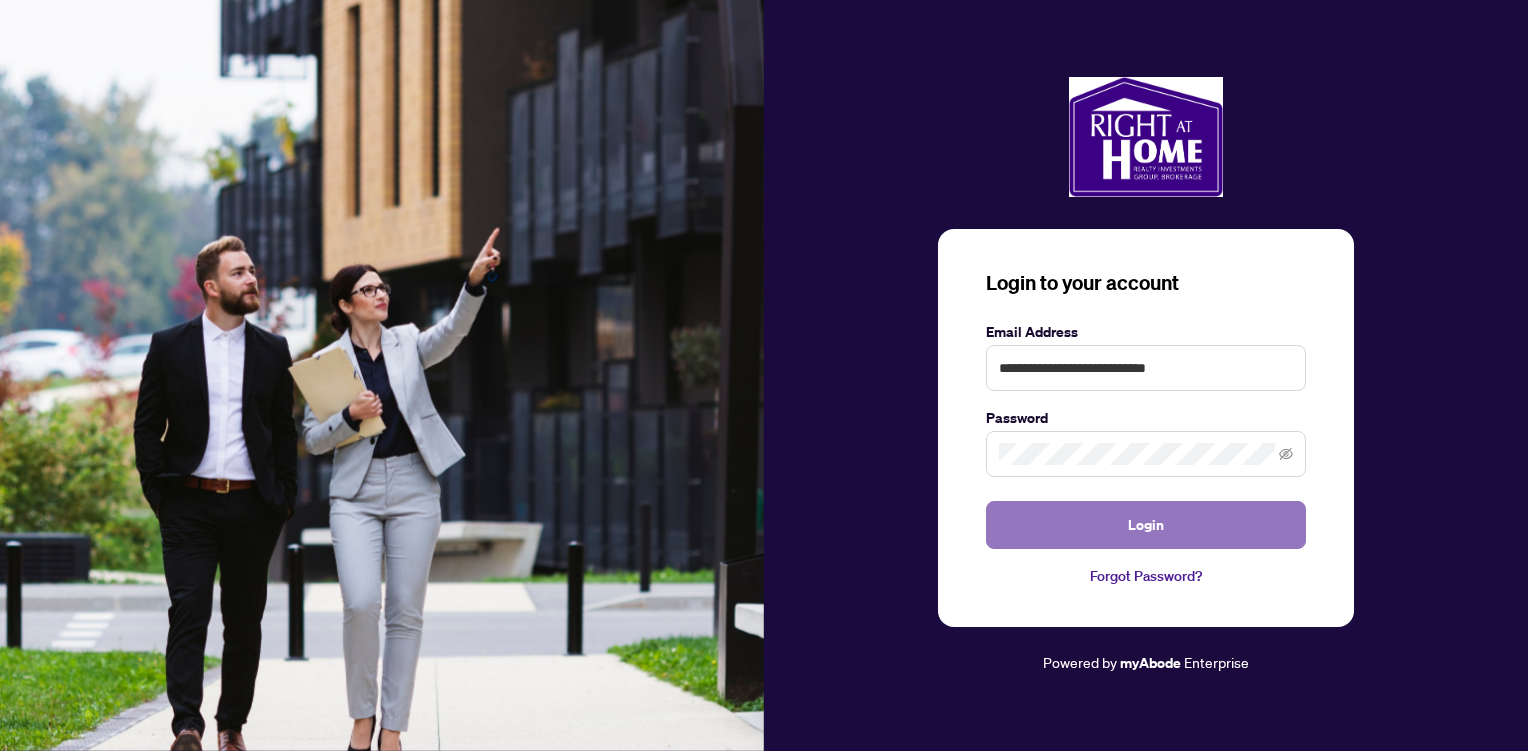 click on "Login" at bounding box center [1146, 525] 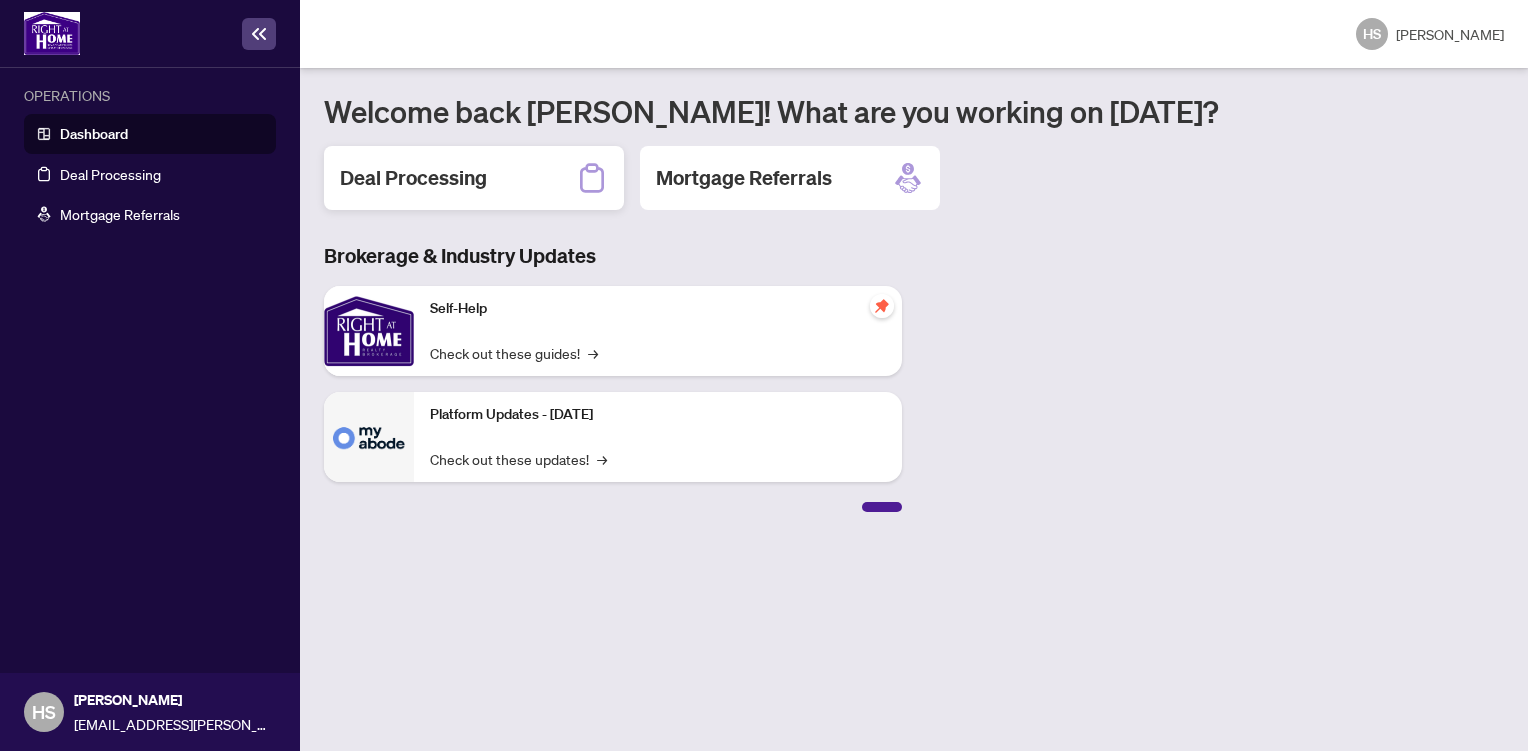 click on "Deal Processing" at bounding box center [413, 178] 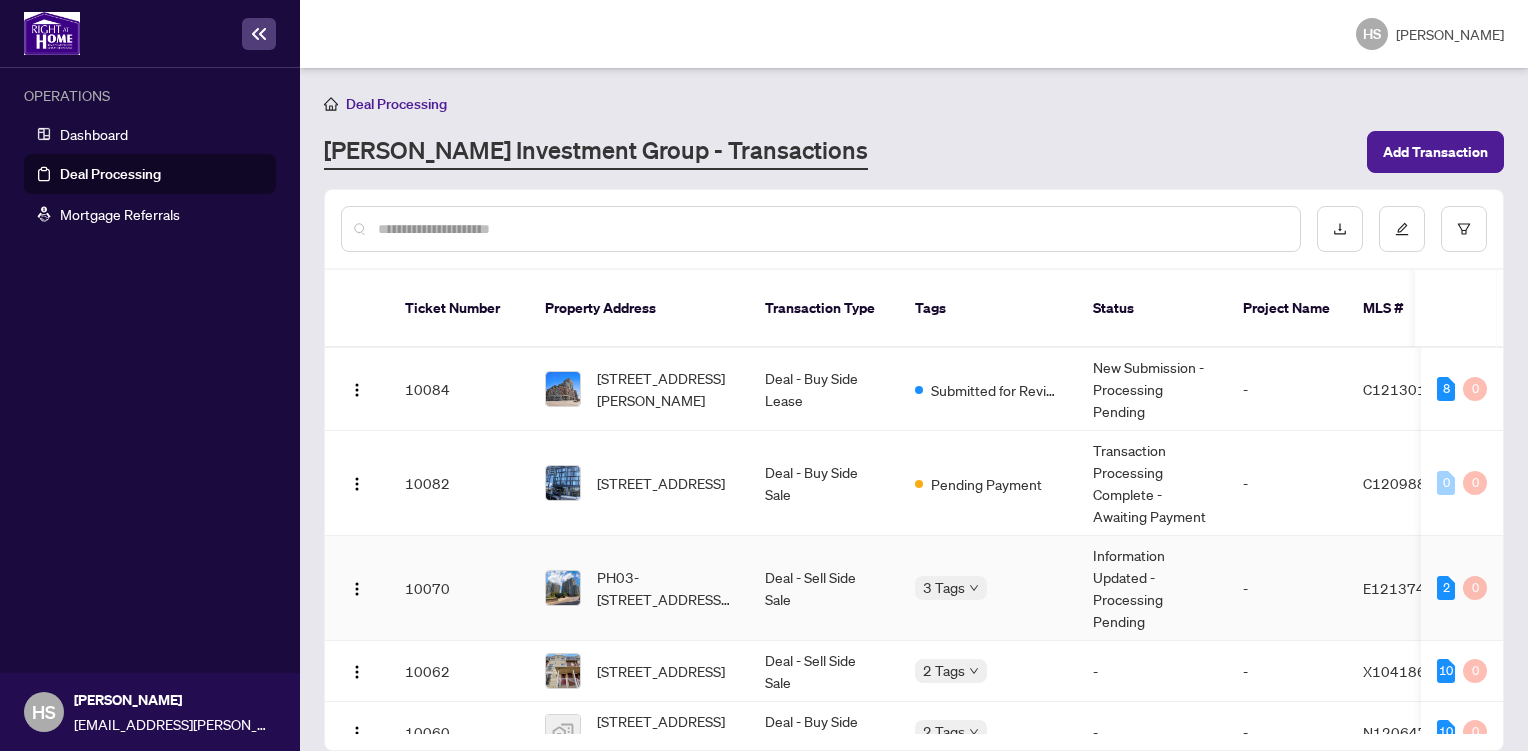 click on "E12137466" at bounding box center [1403, 588] 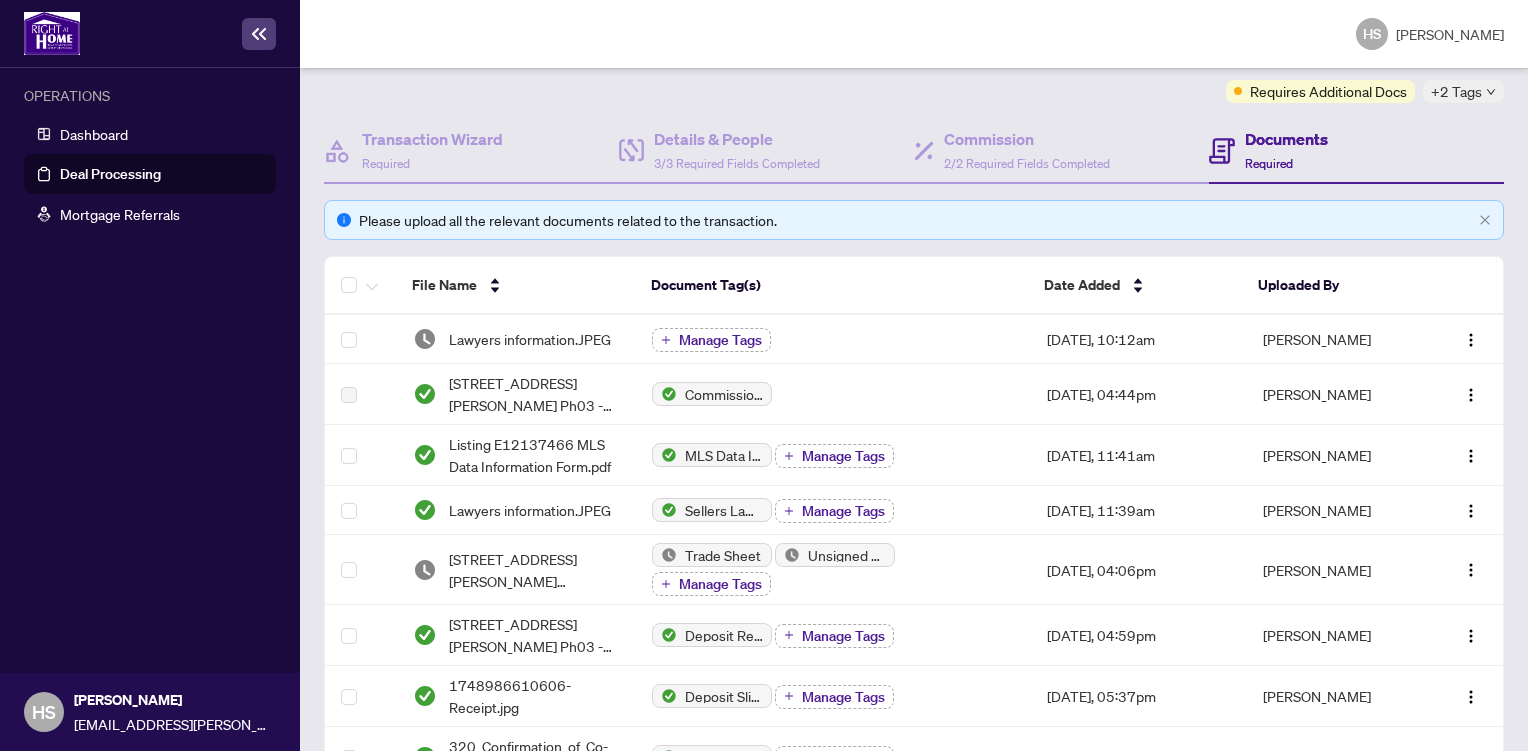 scroll, scrollTop: 160, scrollLeft: 0, axis: vertical 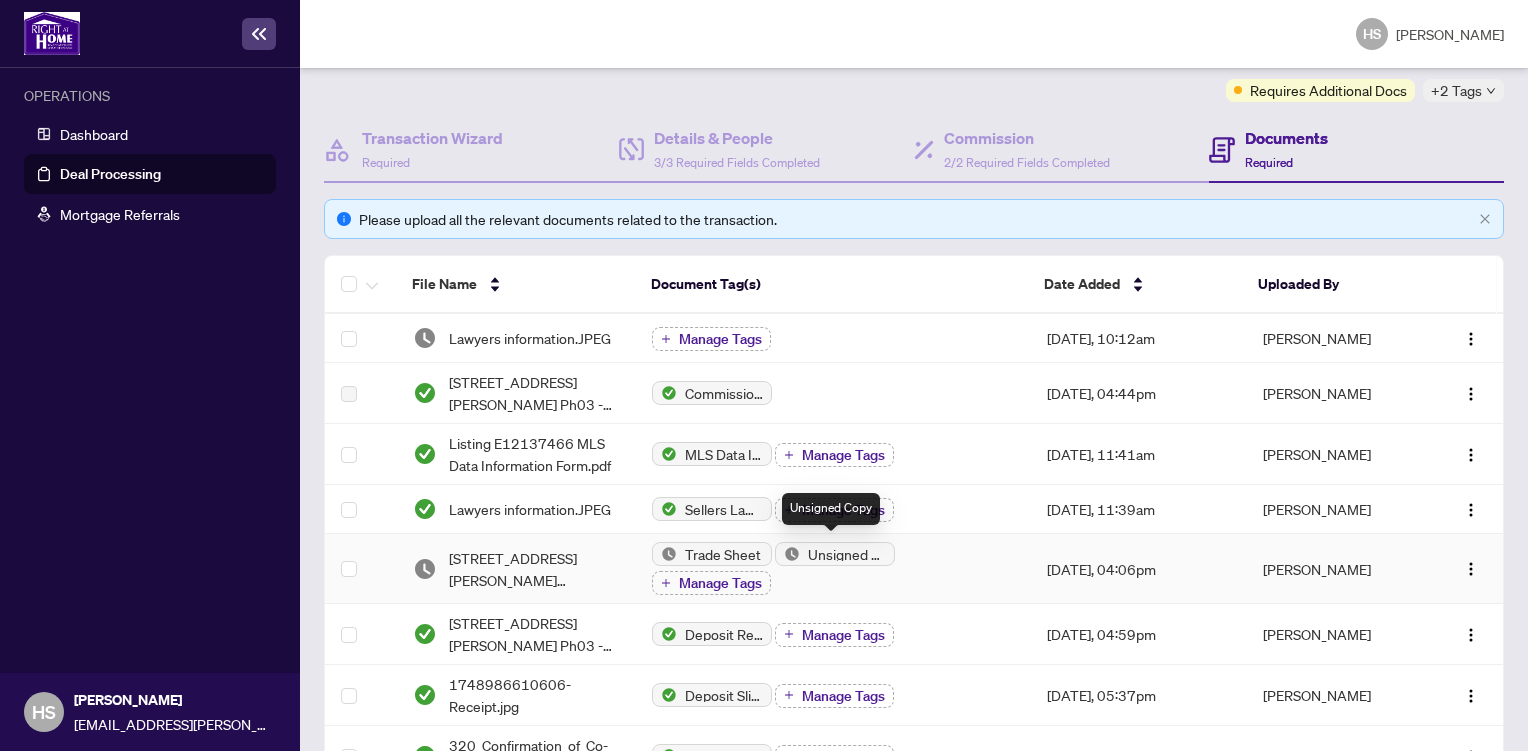 click on "Unsigned Copy" at bounding box center (847, 554) 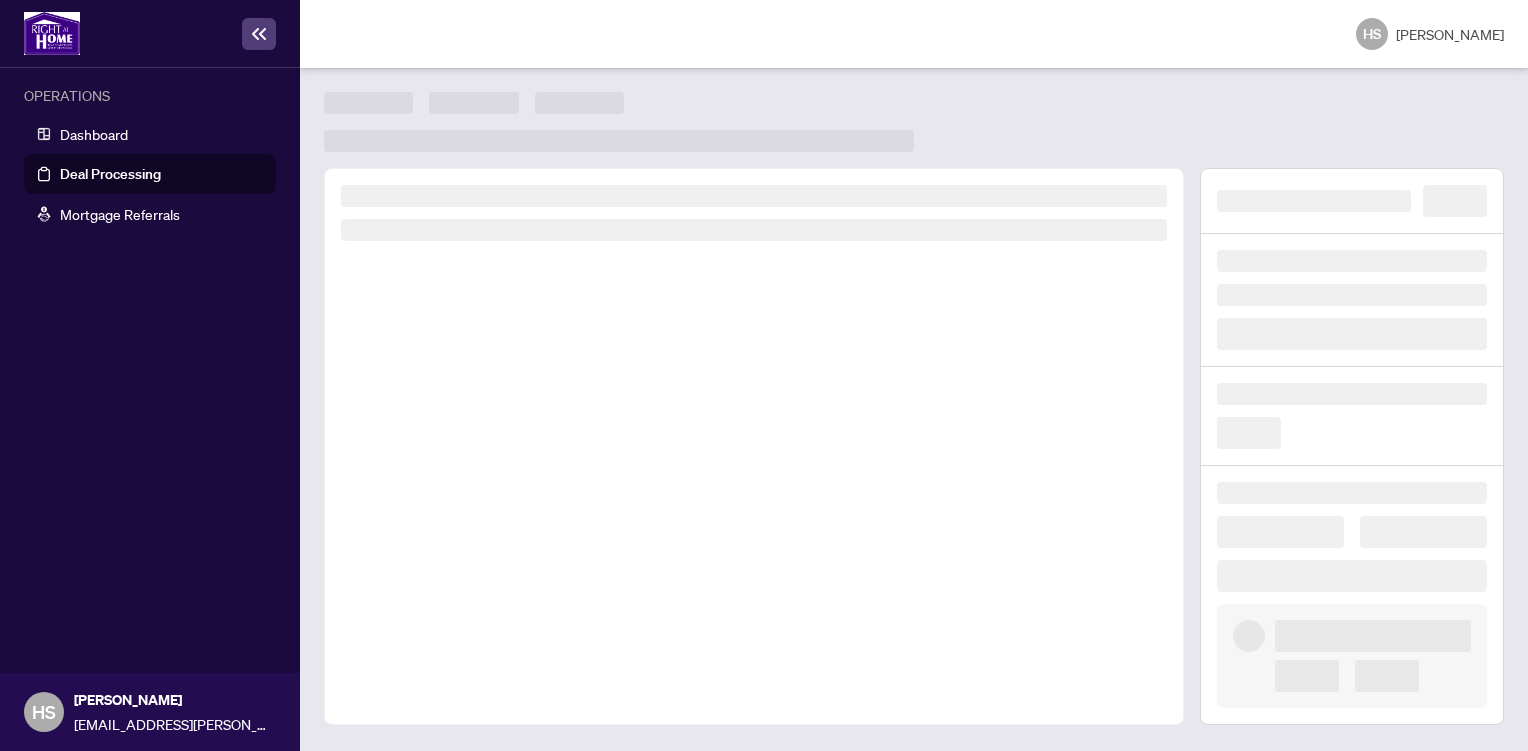 scroll, scrollTop: 0, scrollLeft: 0, axis: both 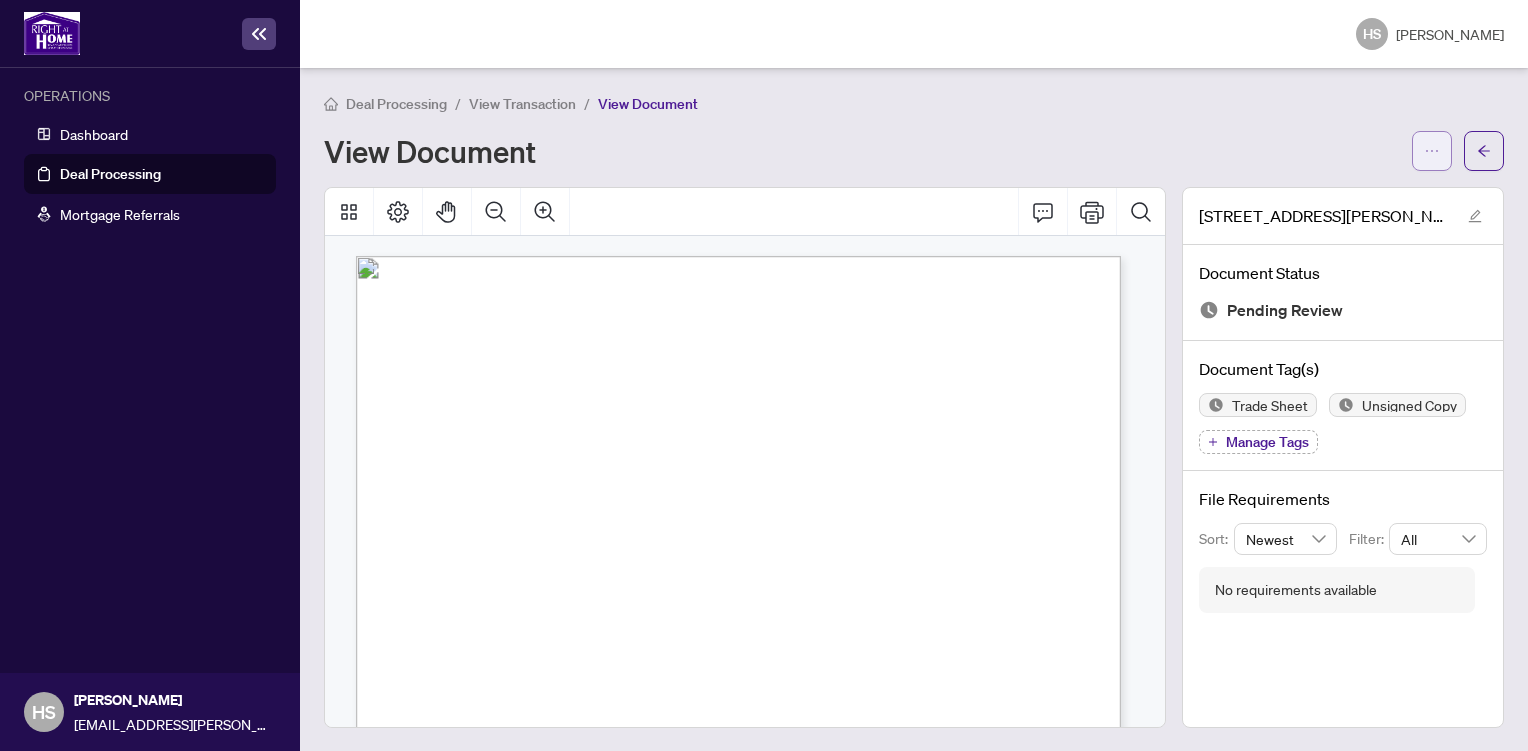click 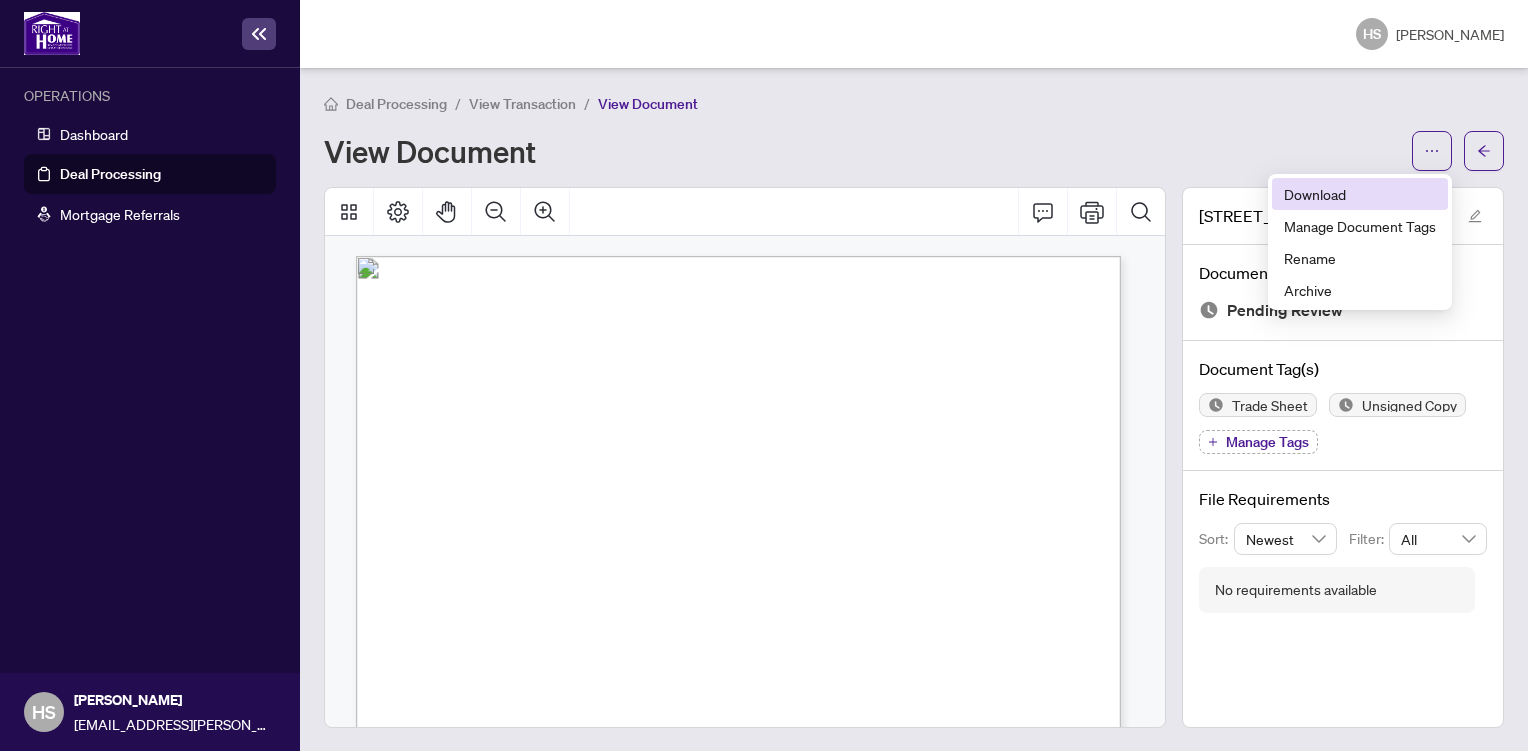 click on "Download" at bounding box center (1360, 194) 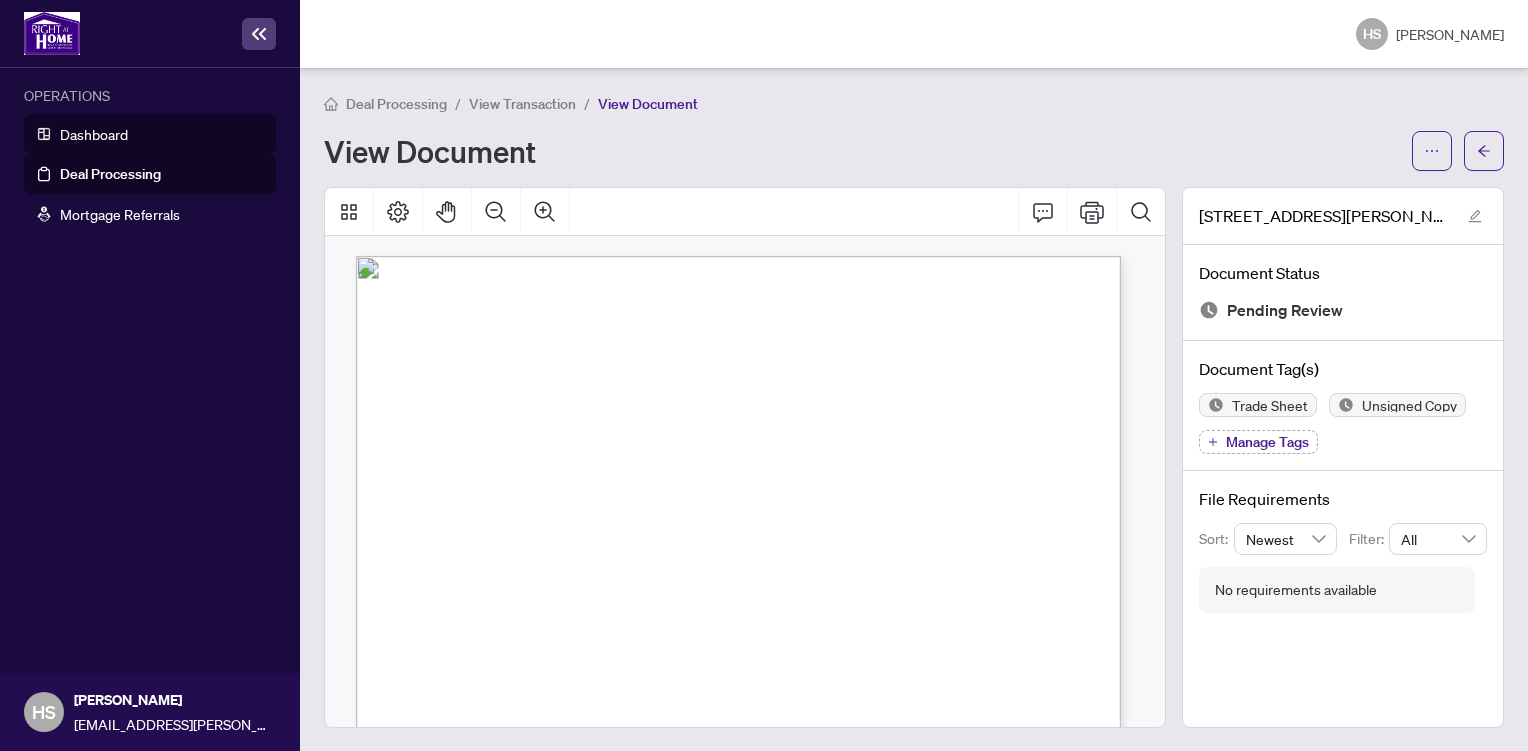 click on "Dashboard" at bounding box center (94, 134) 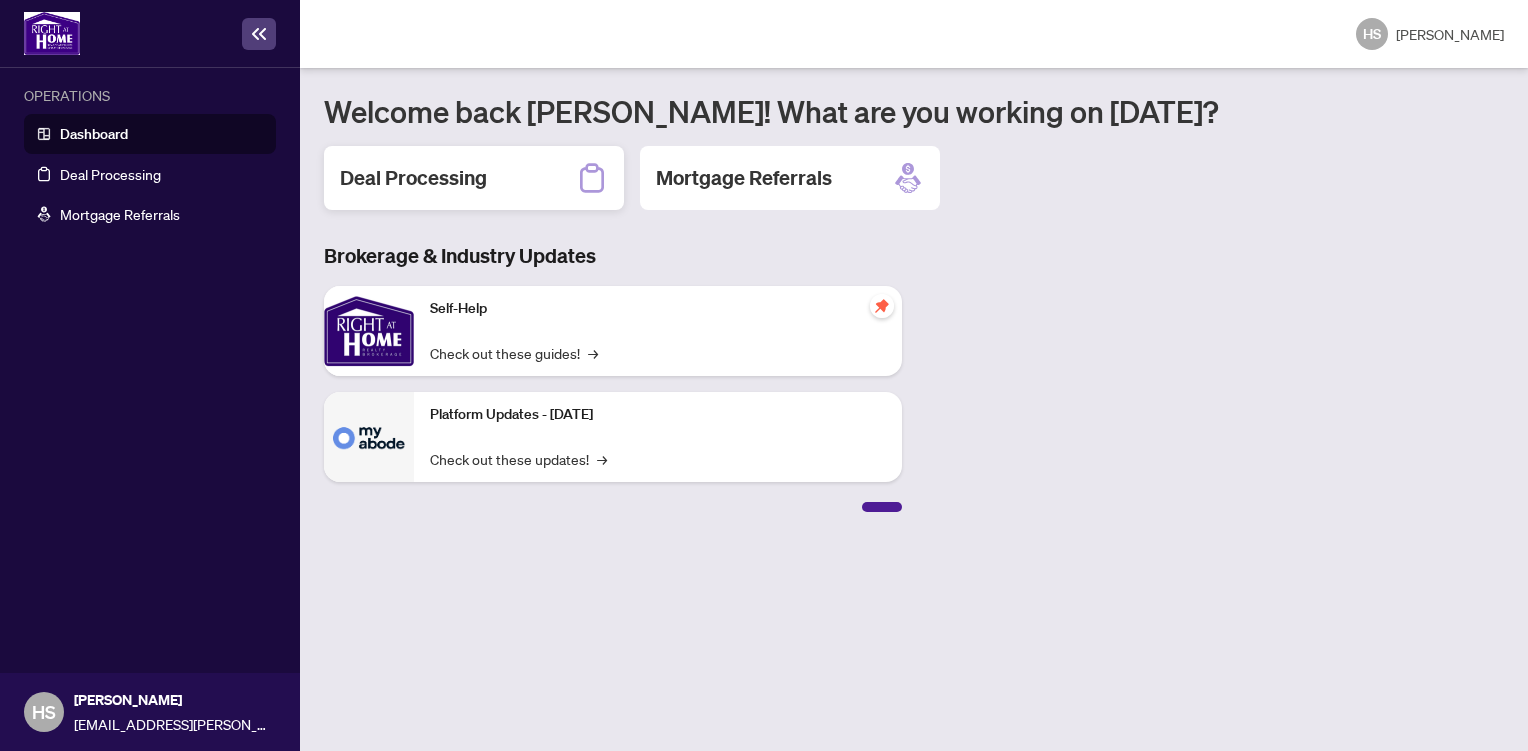 click on "Deal Processing" at bounding box center (413, 178) 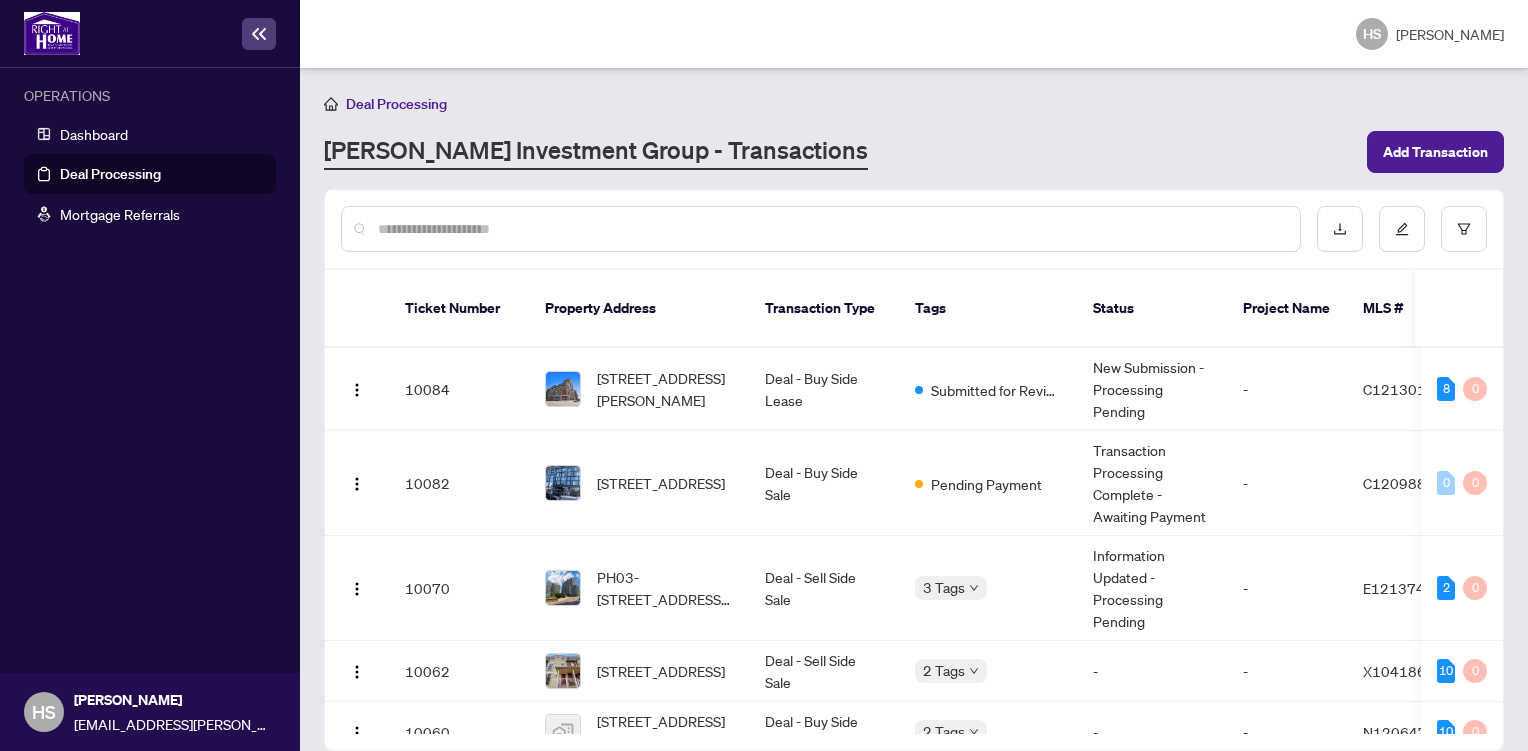 scroll, scrollTop: 33, scrollLeft: 0, axis: vertical 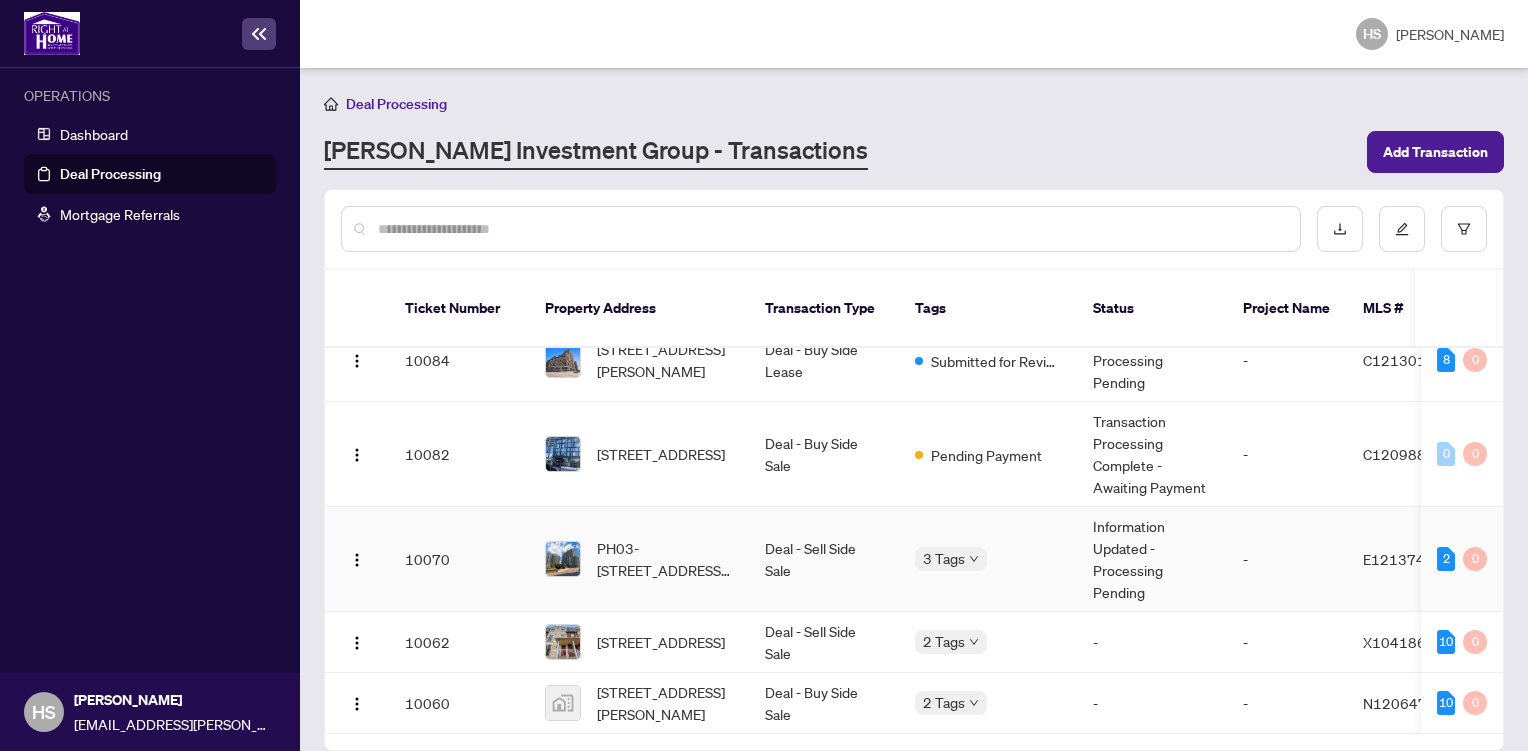 click on "Information Updated - Processing Pending" at bounding box center (1152, 559) 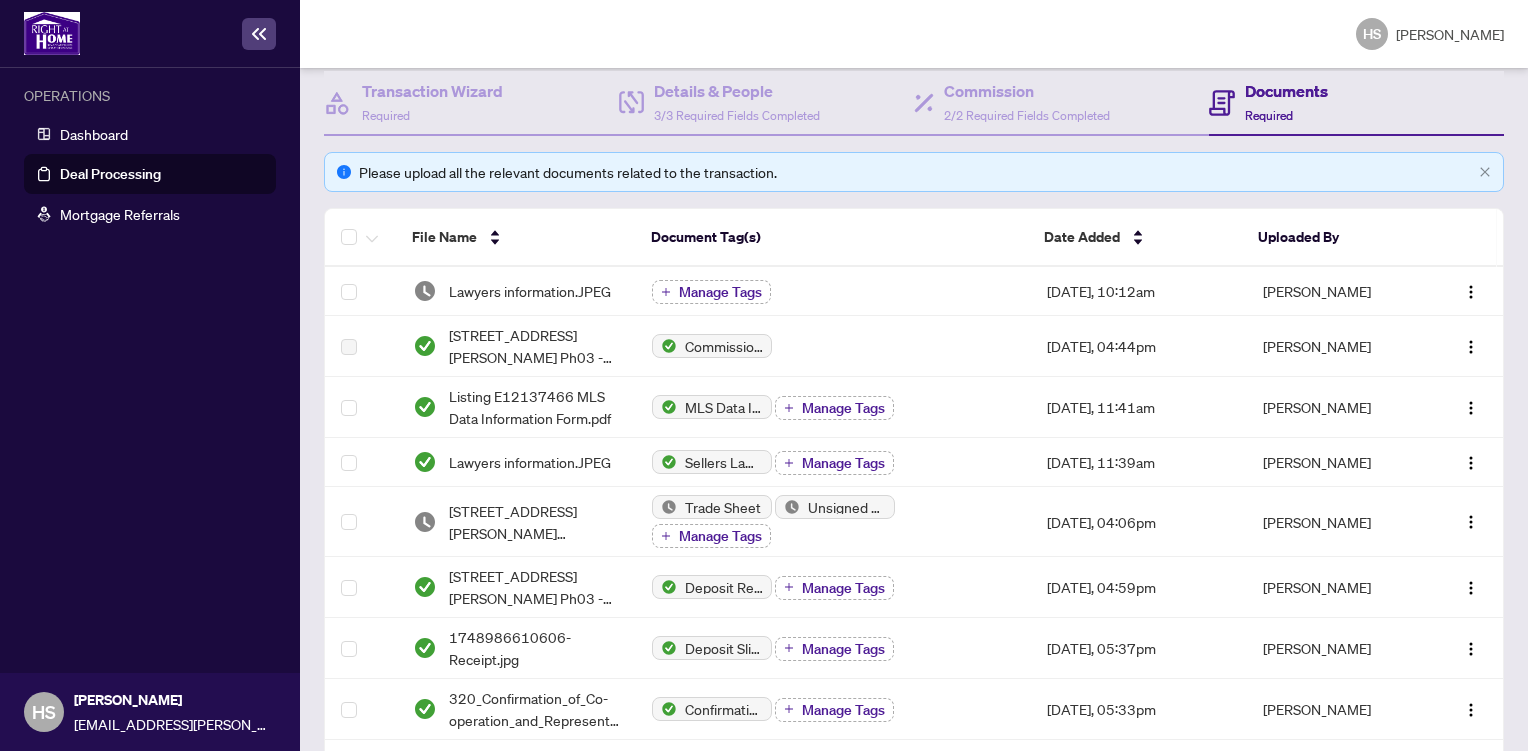 scroll, scrollTop: 215, scrollLeft: 0, axis: vertical 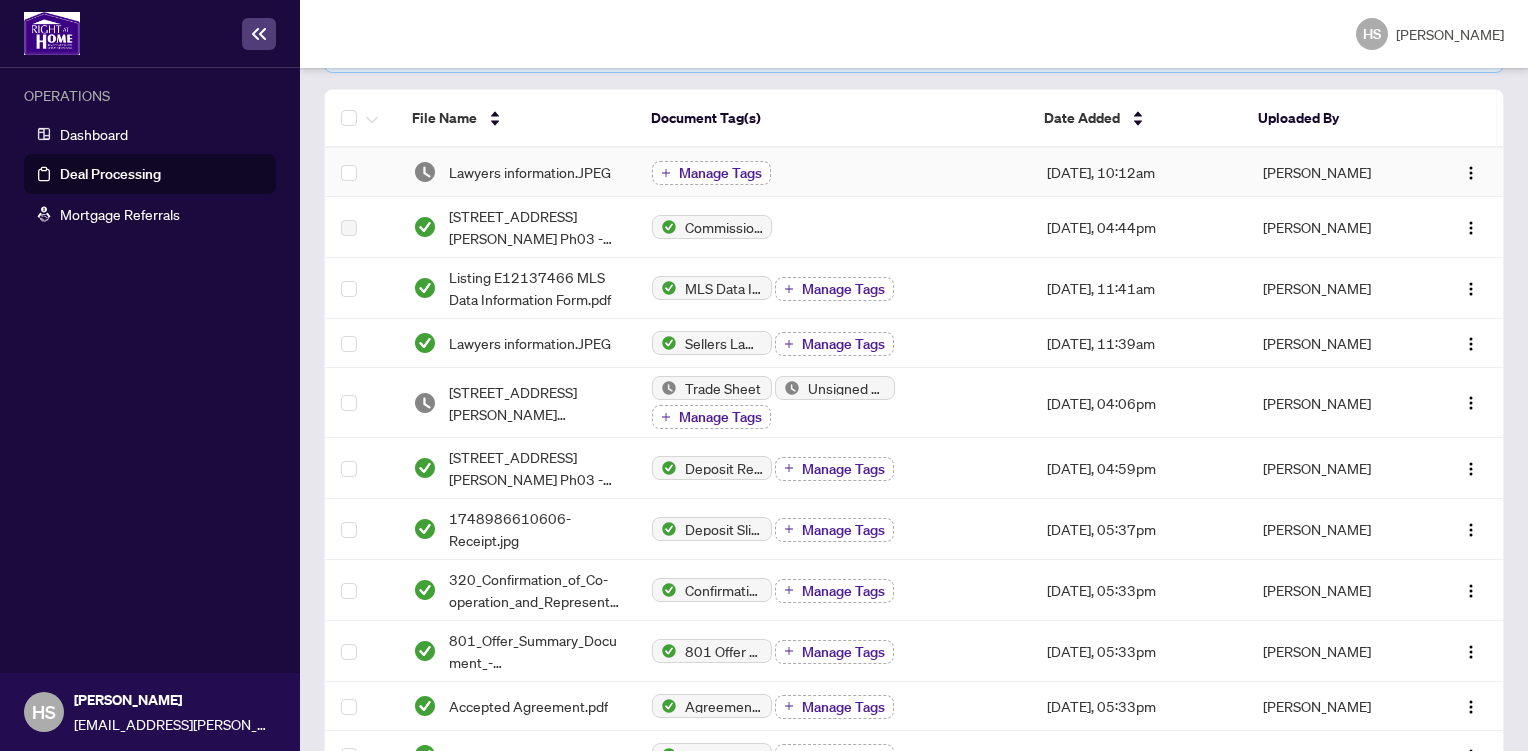 click on "Manage Tags" at bounding box center [720, 173] 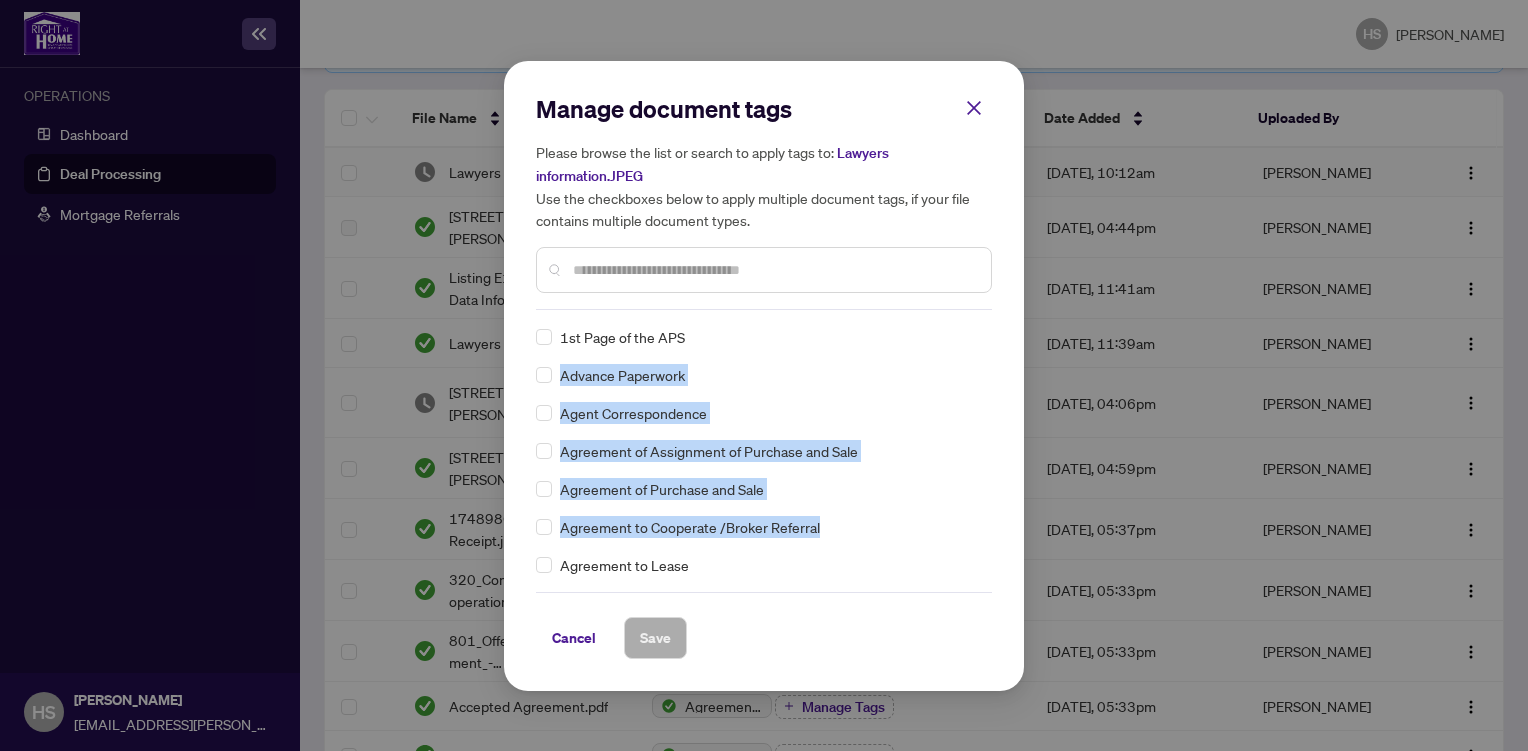 drag, startPoint x: 982, startPoint y: 330, endPoint x: 945, endPoint y: 534, distance: 207.32825 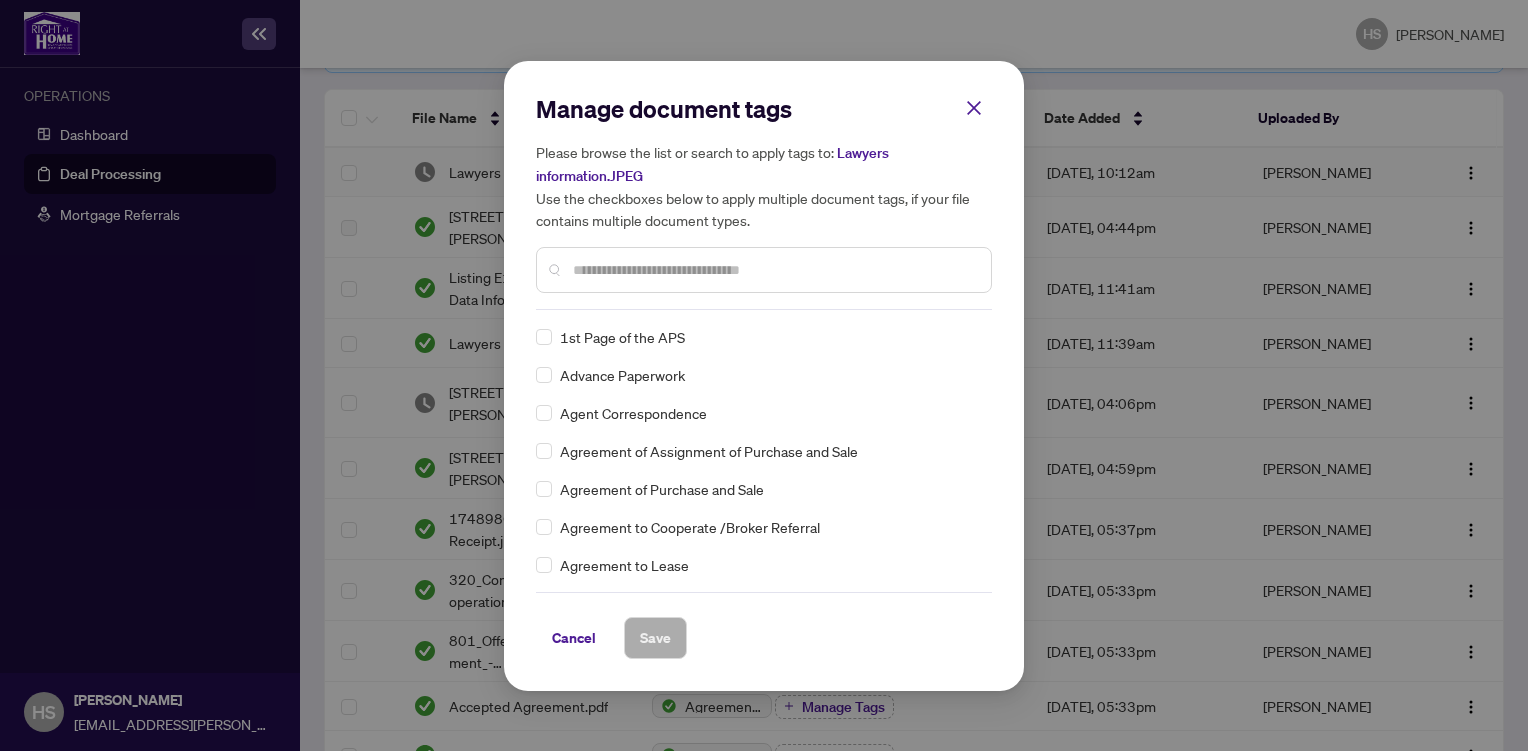 click on "1st Page of the APS Advance Paperwork Agent Correspondence Agreement of Assignment of Purchase and Sale Agreement of Purchase and Sale Agreement to Cooperate /Broker Referral Agreement to Lease Articles of Incorporation Back to Vendor Letter Belongs to Another Transaction Brokerage Schedule B Builder's Consent Buyer Designated Representation Agreement Buyer Designated Representation Agreement Buyers Lawyer Information Certificate of Estate Trustee(s) Client Refused to Sign Closing Date Change Co-op Brokerage Commission Statement Co-op EFT Co-operating Indemnity Agreement Commission Adjustment Commission Agreement Commission Calculation Commission Statement Sent Commission Statement Sent to Landlord Commission Statement Sent to Lawyer Commission Statement Sent to Listing Brokerage Commission Statement Sent to Vendor Commission Waiver Letter Confirmation of Closing Confirmation of Co-operation and Representation—Buyer/Seller Confirmation of Cooperation Copy of Commission Payment Copy of Deposit Type Duplicate" at bounding box center (764, 451) 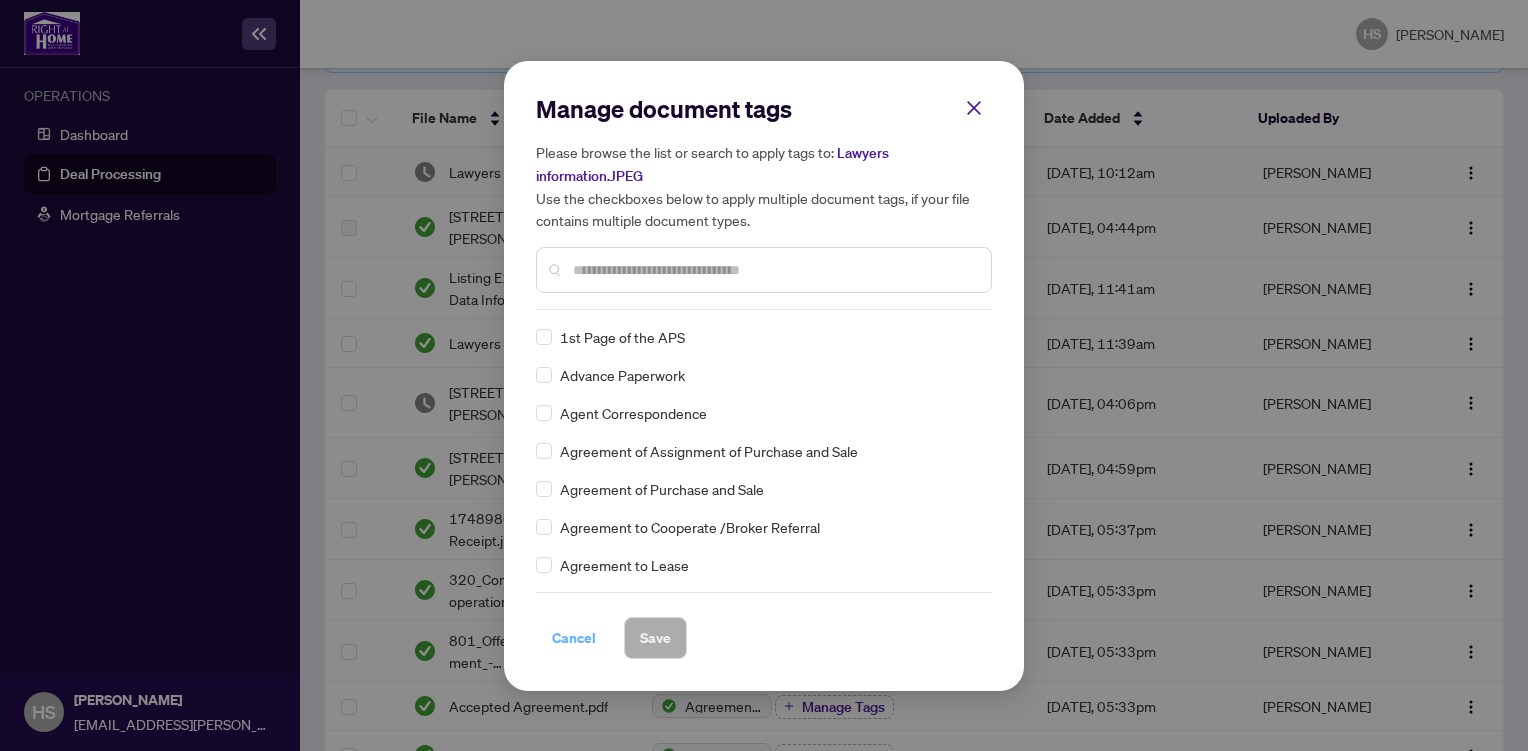 click on "Cancel" at bounding box center (574, 638) 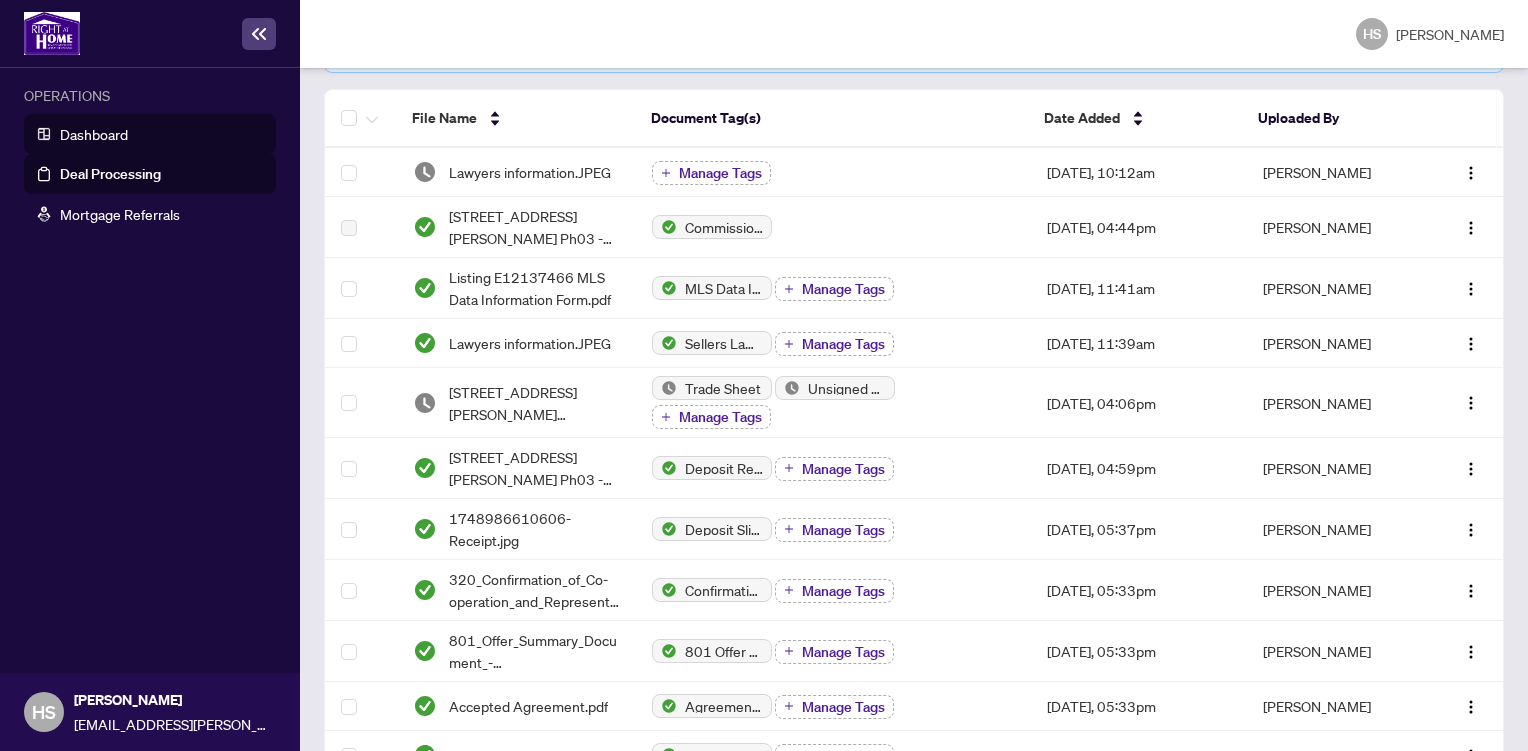click on "Dashboard" at bounding box center [94, 134] 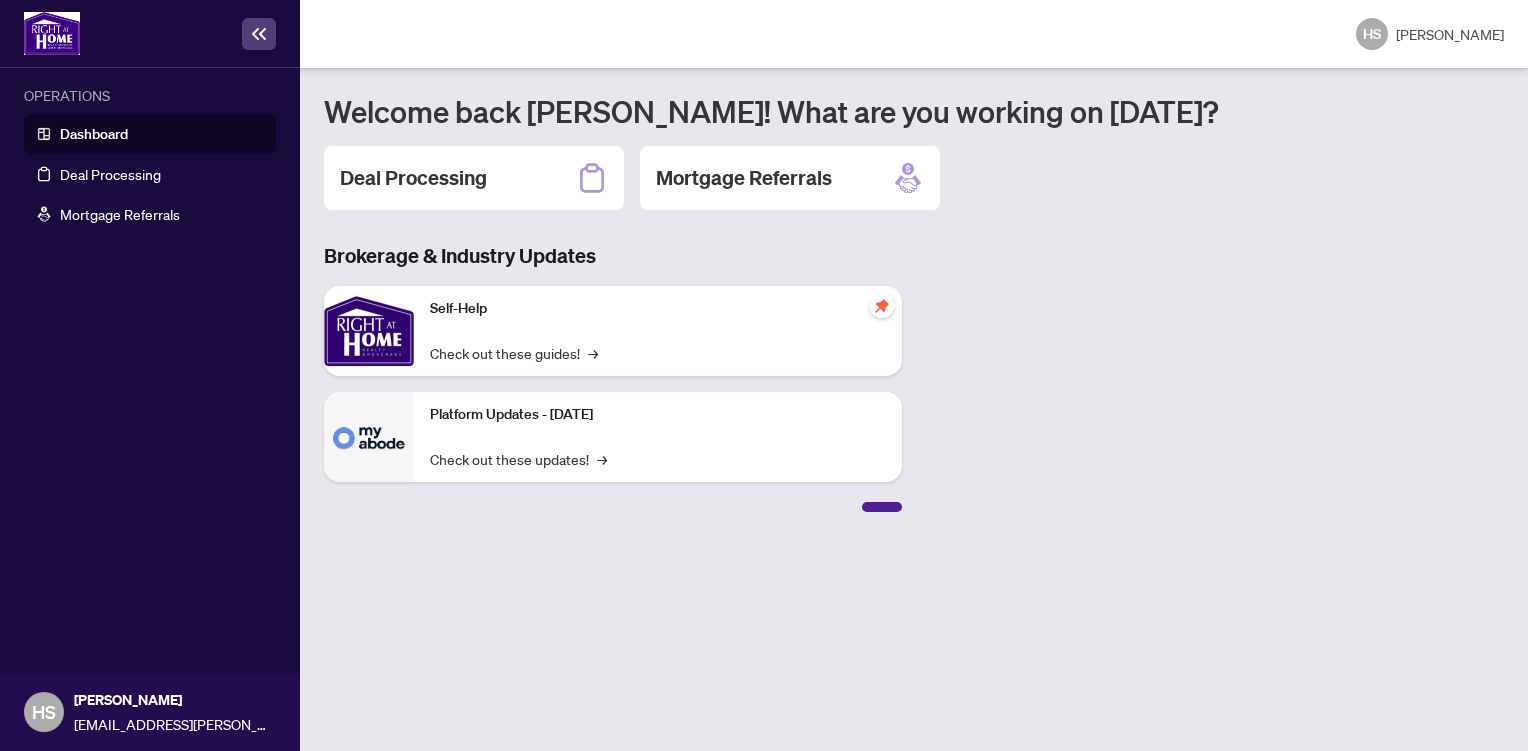 scroll, scrollTop: 0, scrollLeft: 0, axis: both 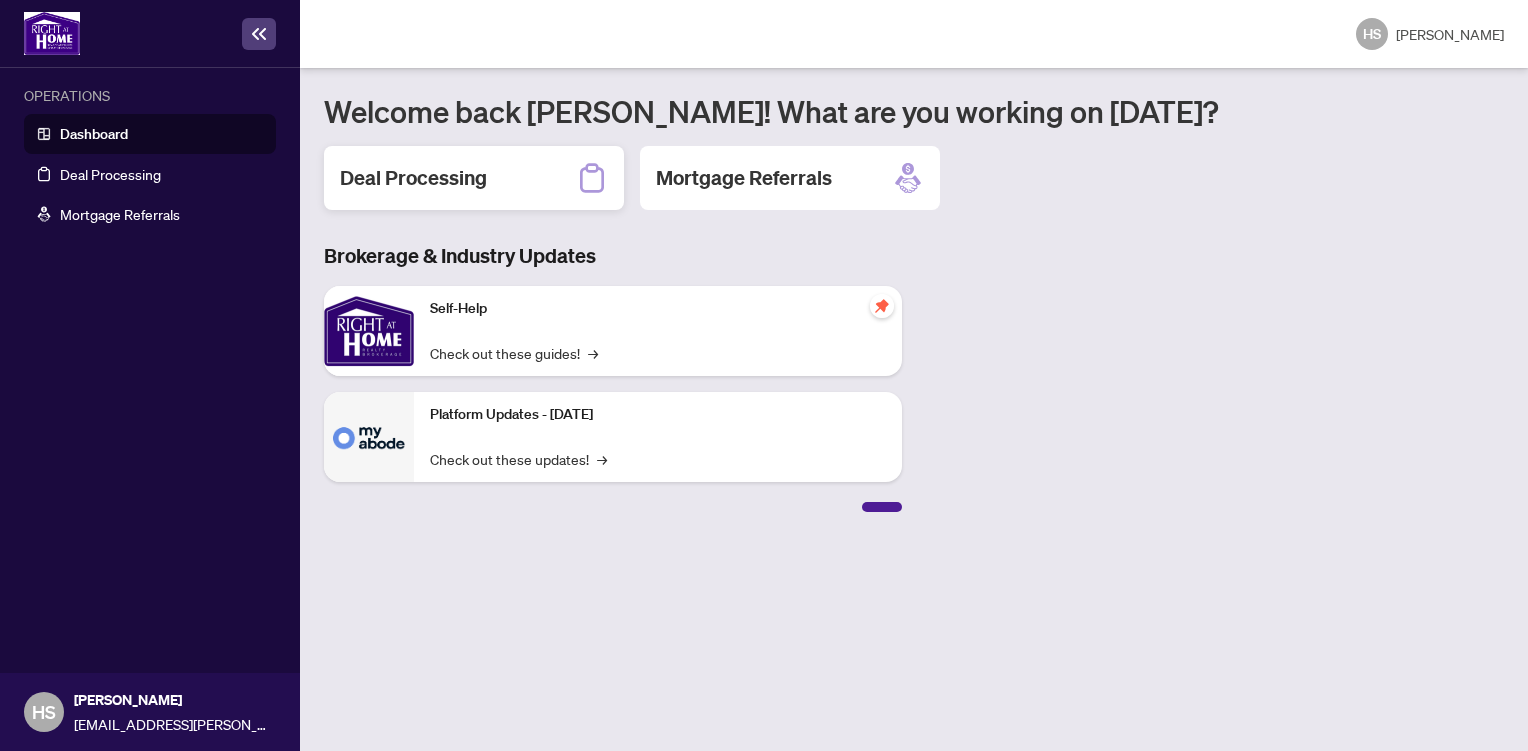 click on "Deal Processing" at bounding box center [413, 178] 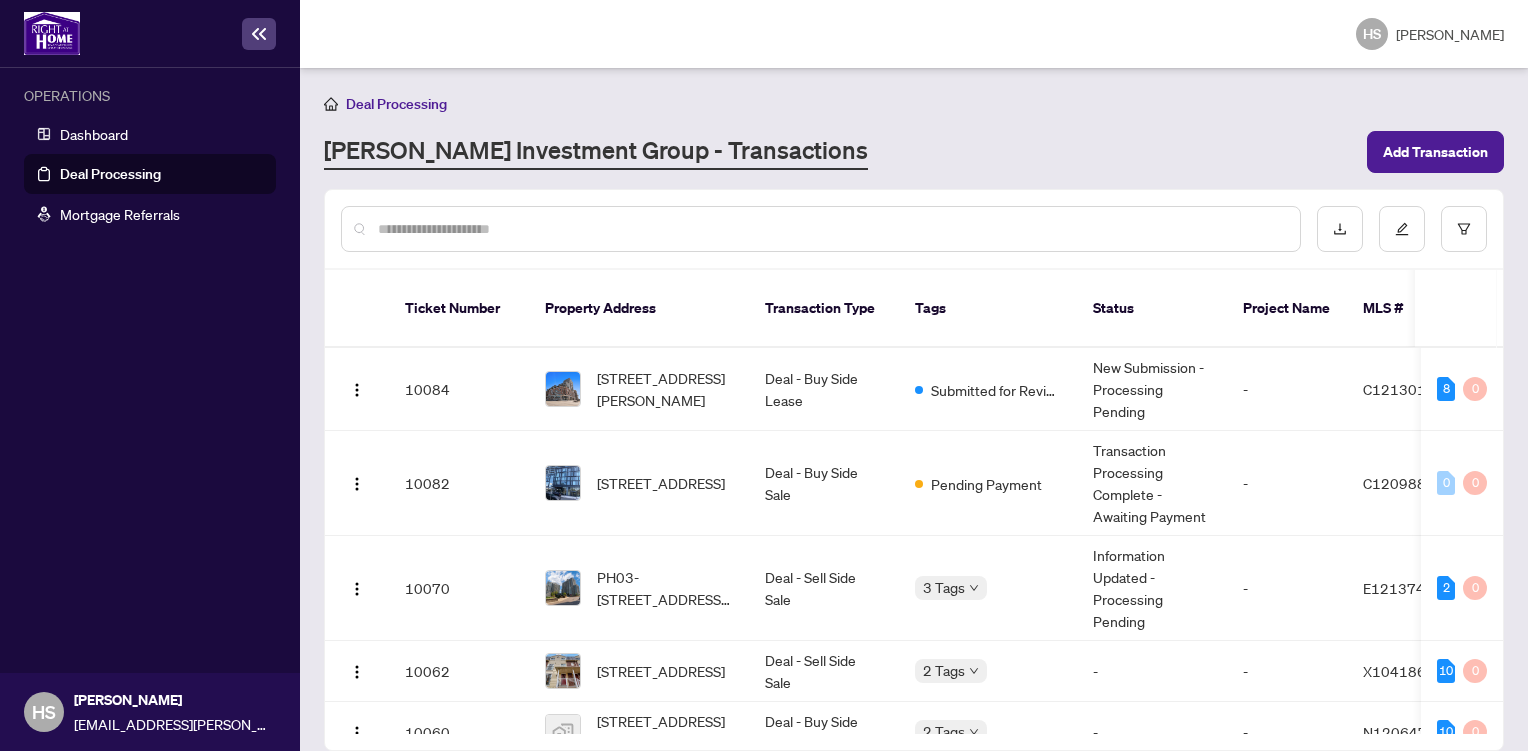 scroll, scrollTop: 33, scrollLeft: 0, axis: vertical 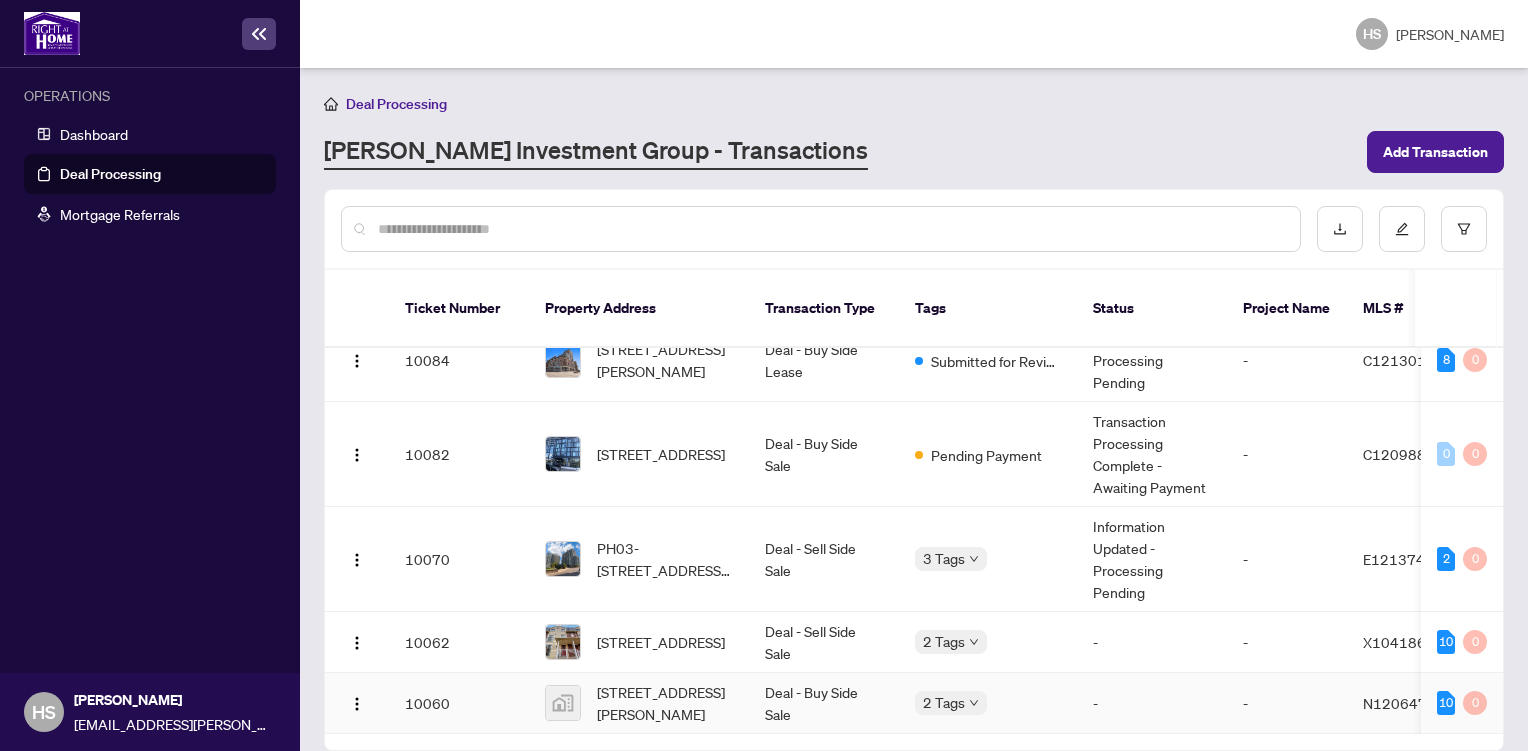 click on "Deal - Buy Side Sale" at bounding box center (824, 703) 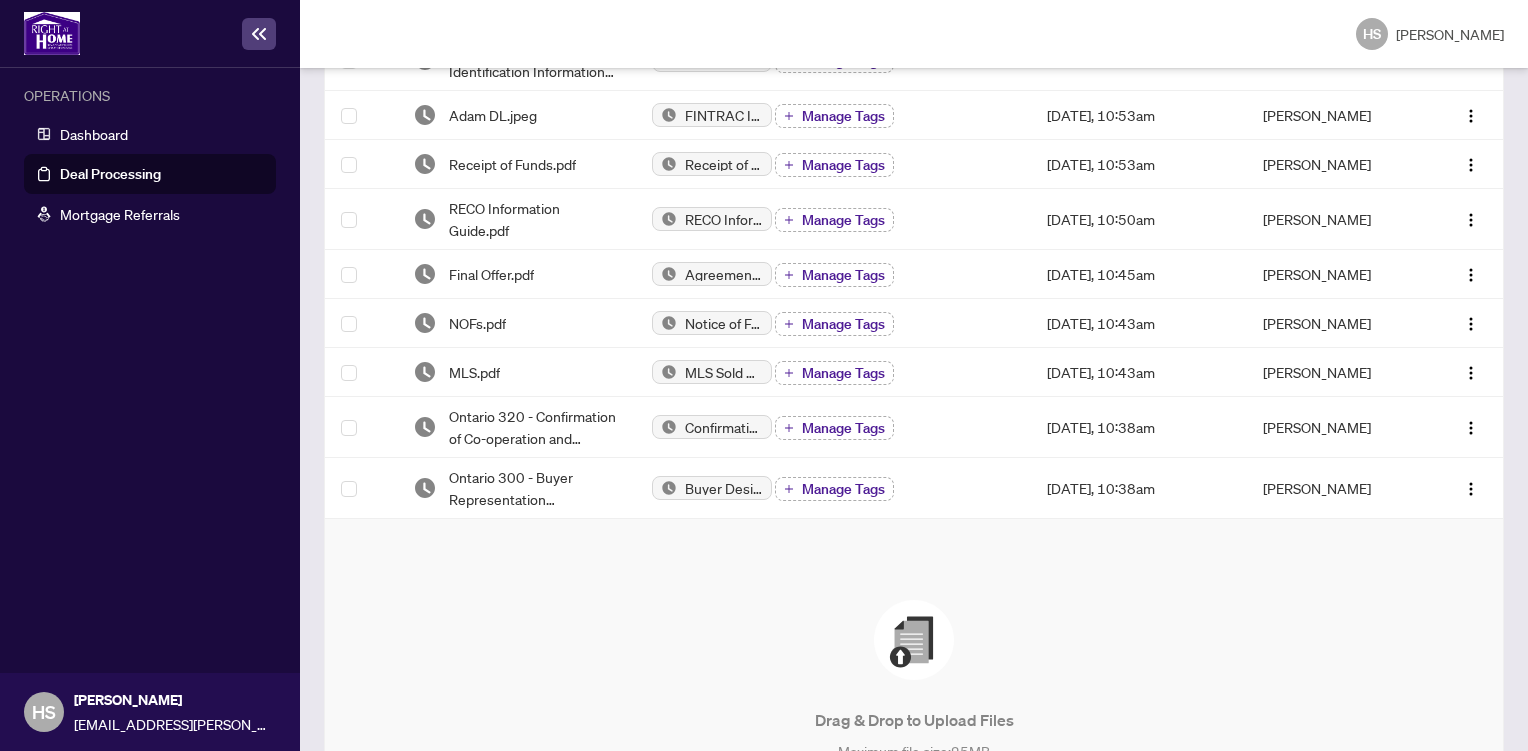 scroll, scrollTop: 558, scrollLeft: 0, axis: vertical 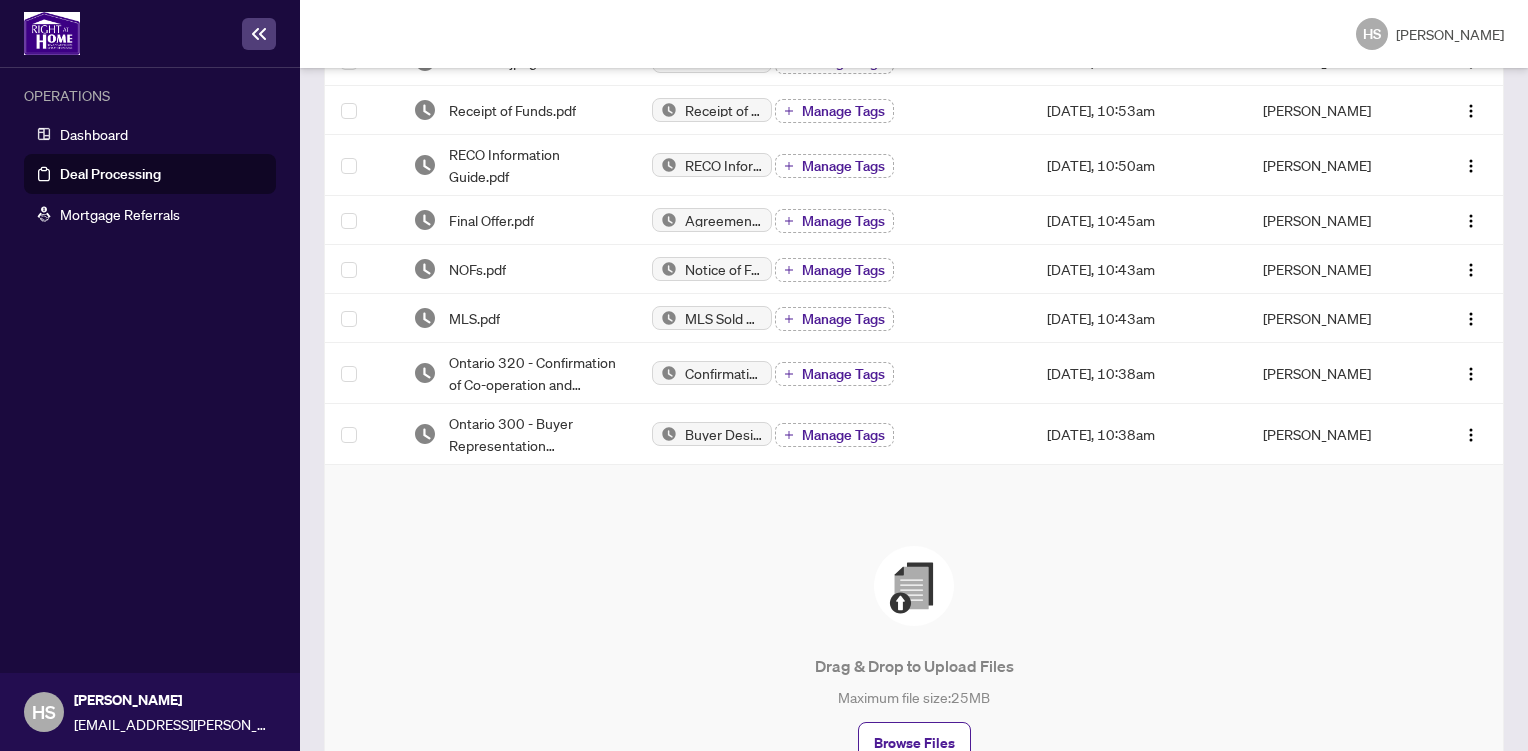 drag, startPoint x: 1503, startPoint y: 604, endPoint x: 1520, endPoint y: 554, distance: 52.810986 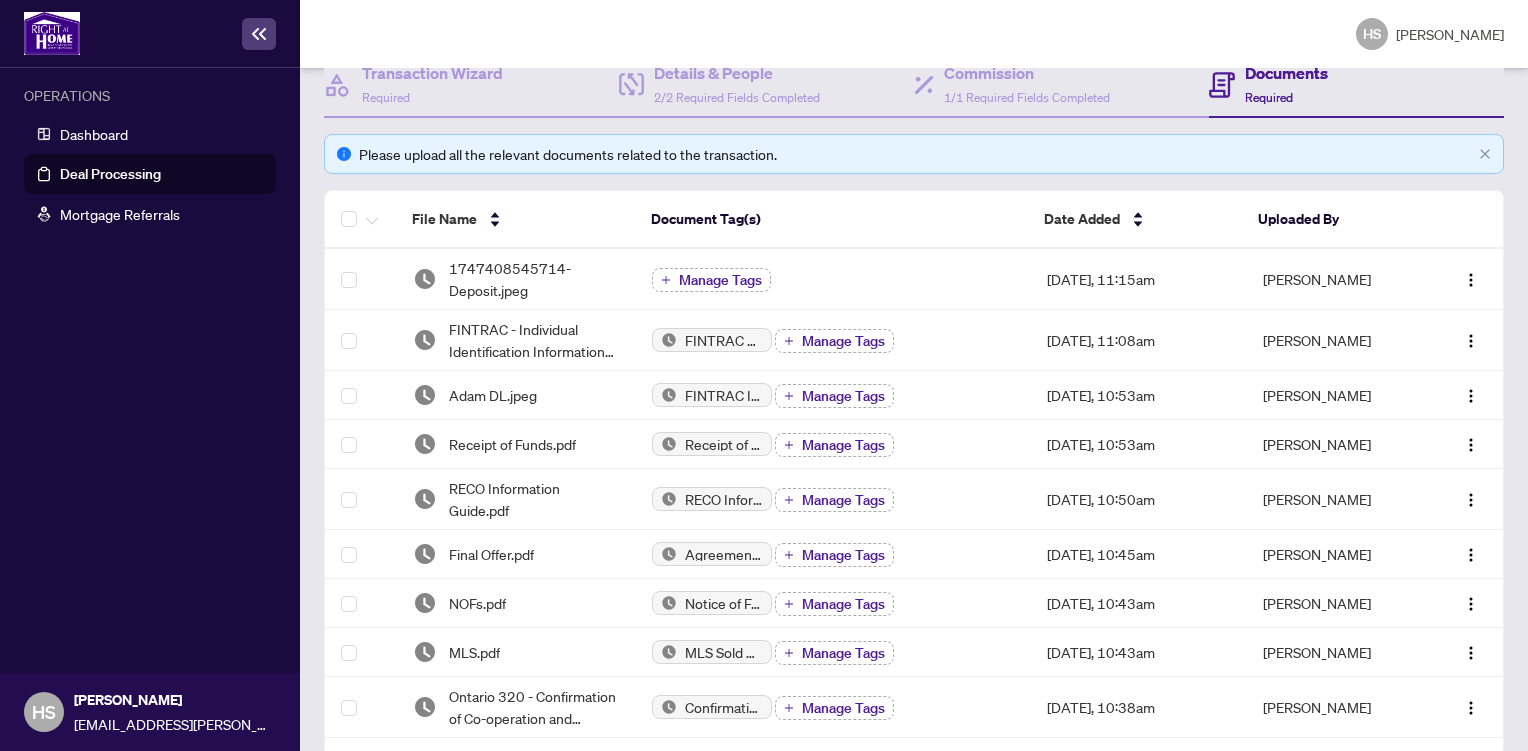 scroll, scrollTop: 219, scrollLeft: 0, axis: vertical 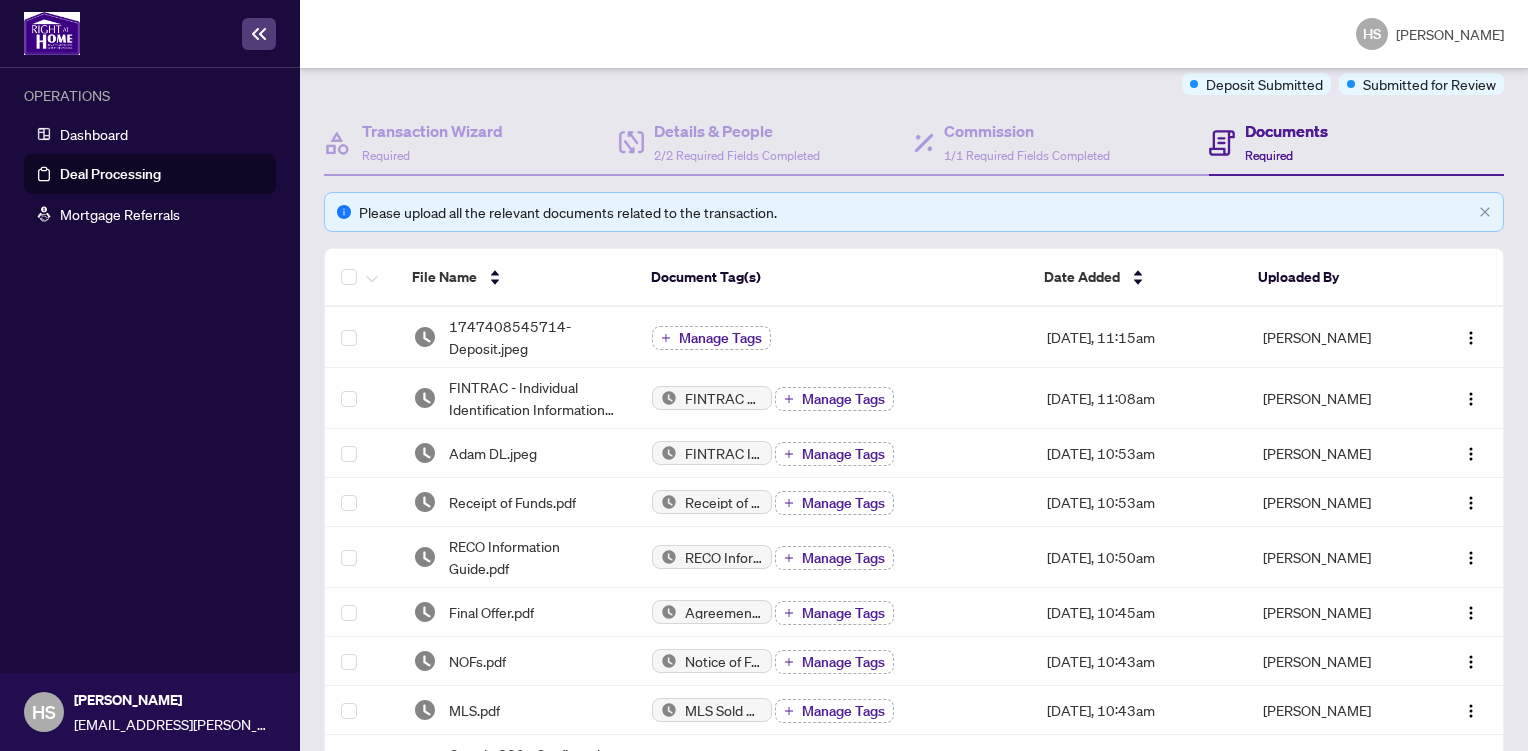 click on "Required" at bounding box center (1269, 155) 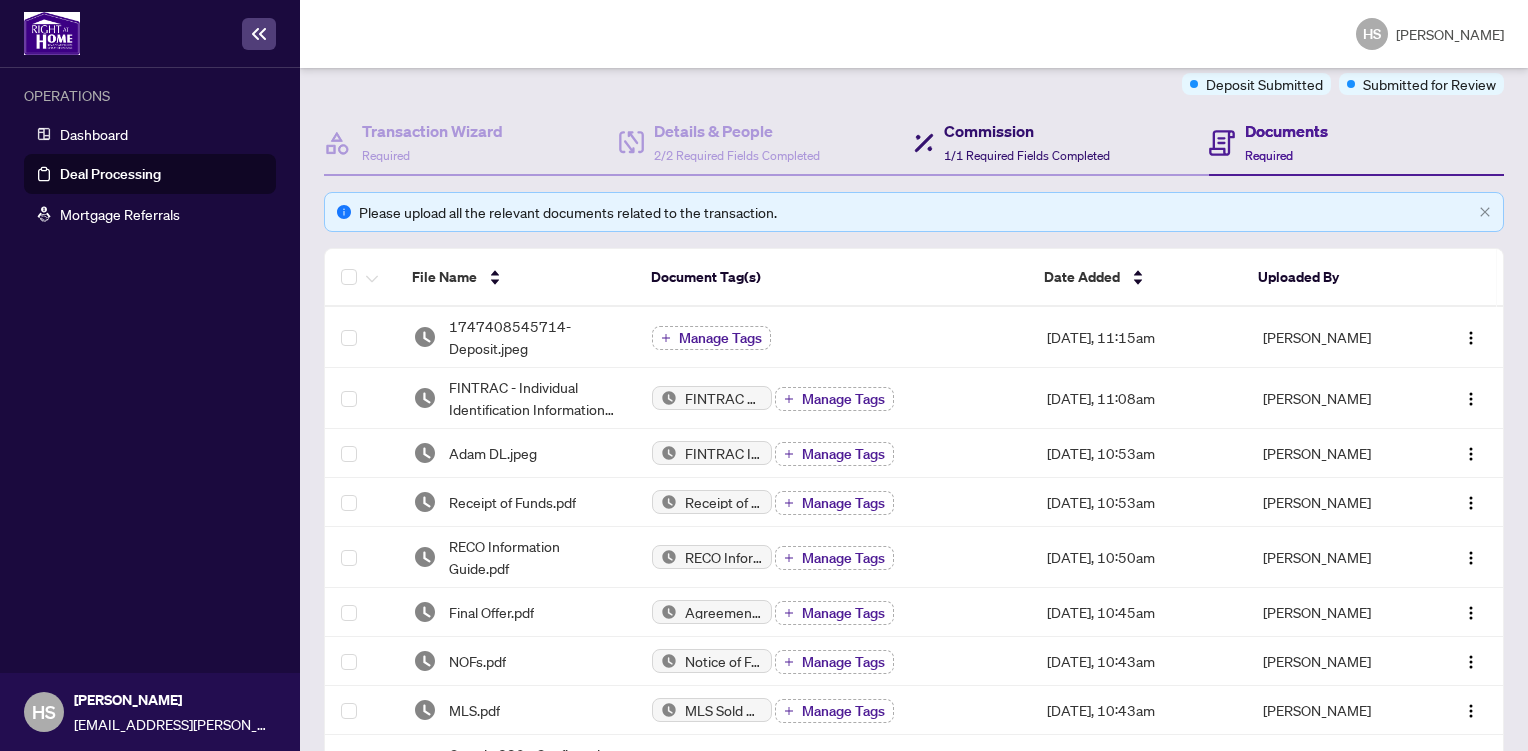 click on "Commission" at bounding box center [1027, 131] 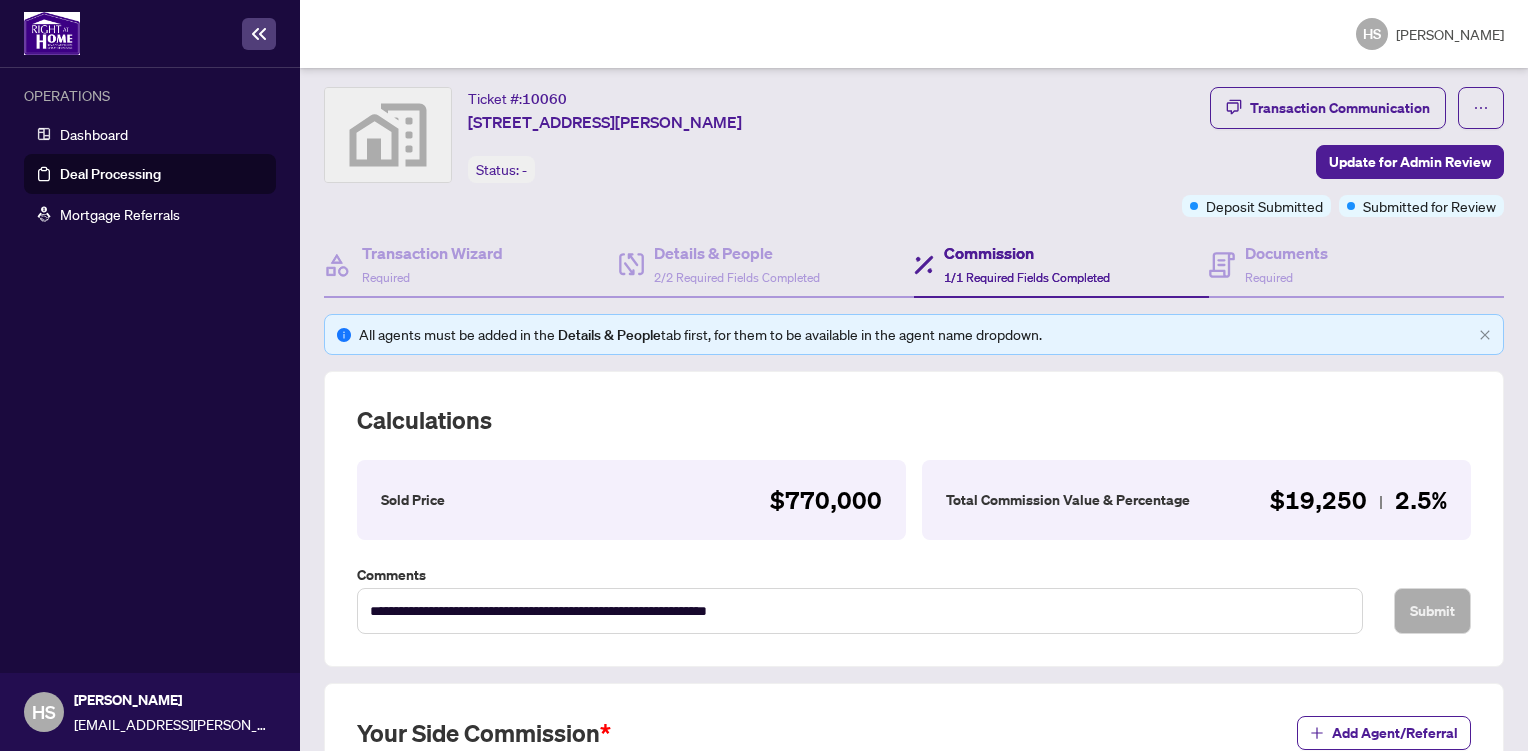 scroll, scrollTop: 166, scrollLeft: 0, axis: vertical 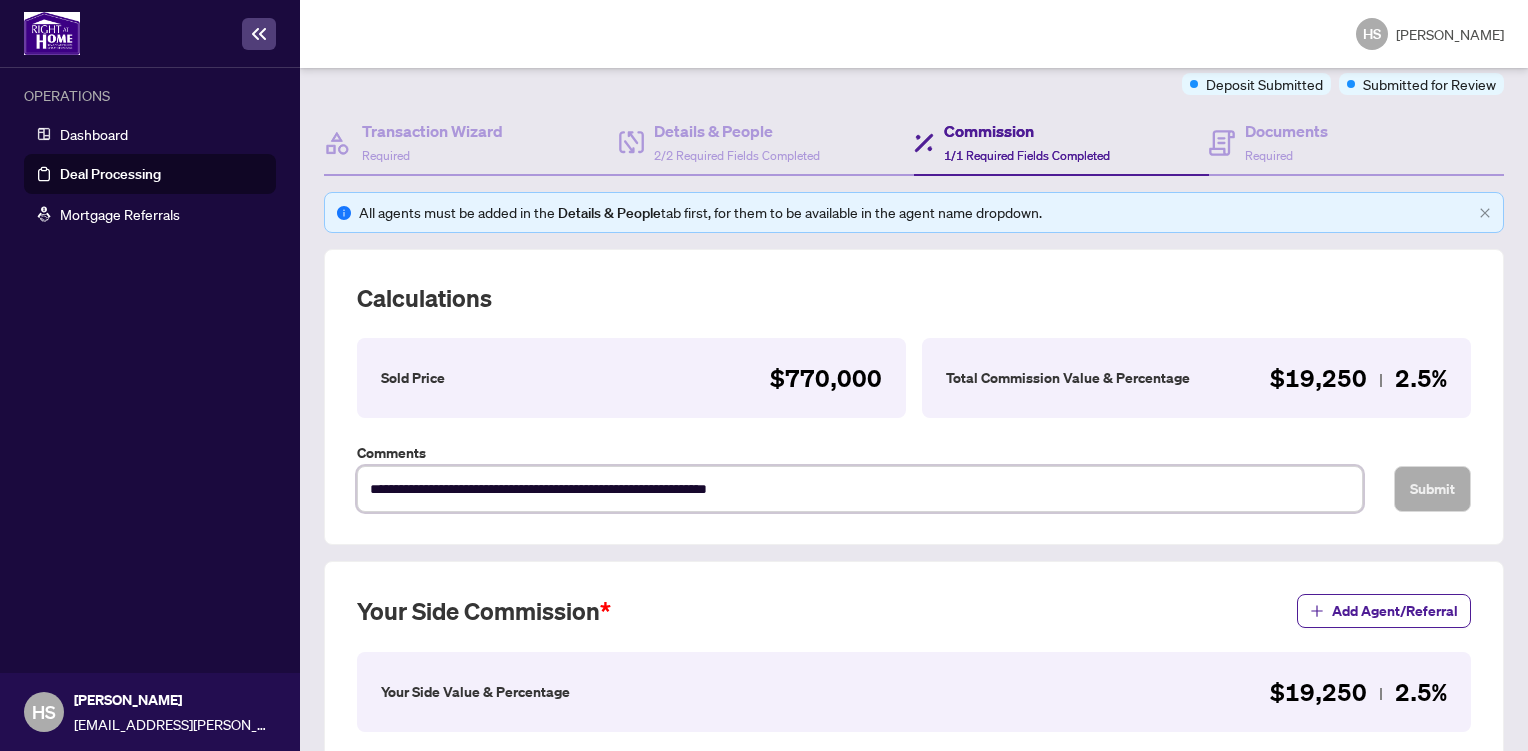 click on "**********" at bounding box center (860, 489) 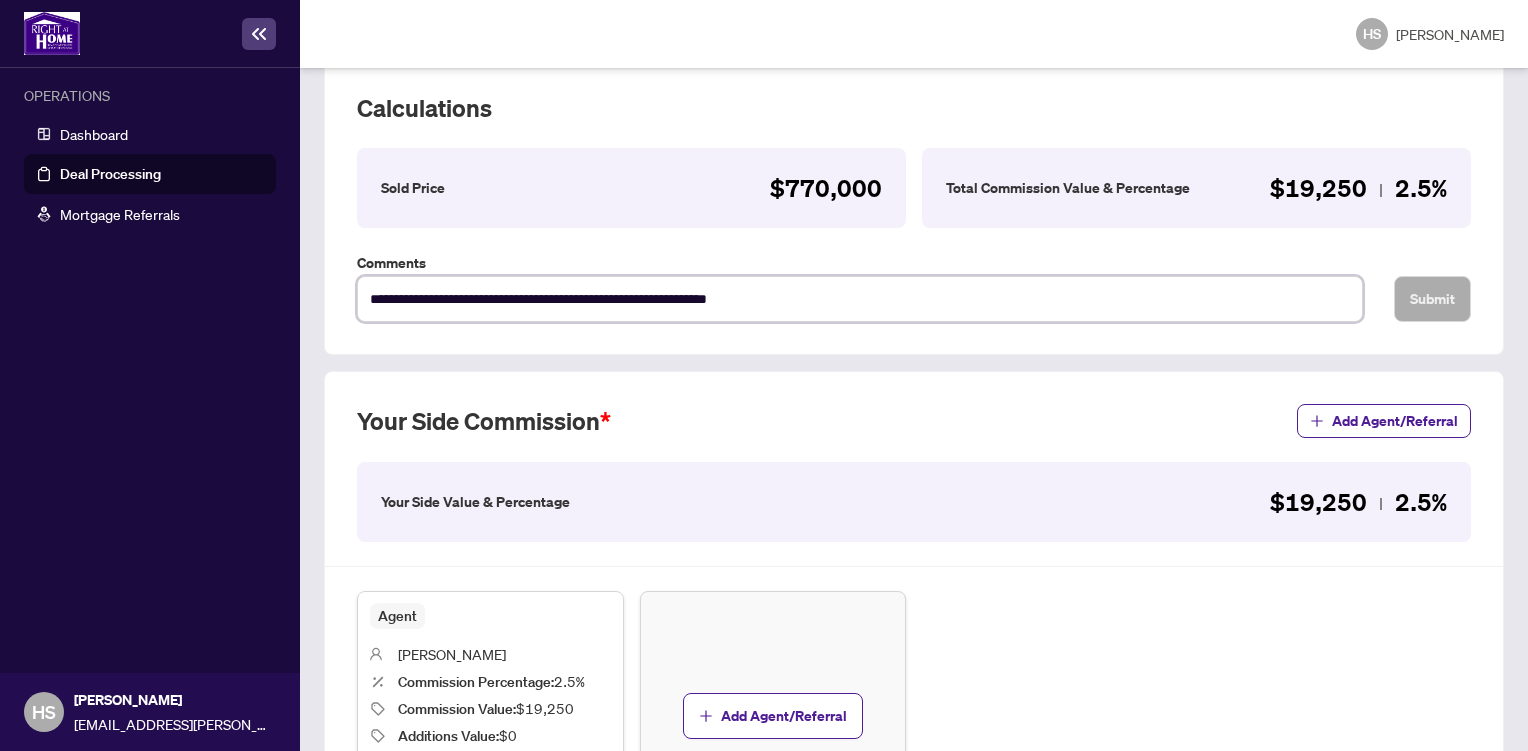 scroll, scrollTop: 358, scrollLeft: 0, axis: vertical 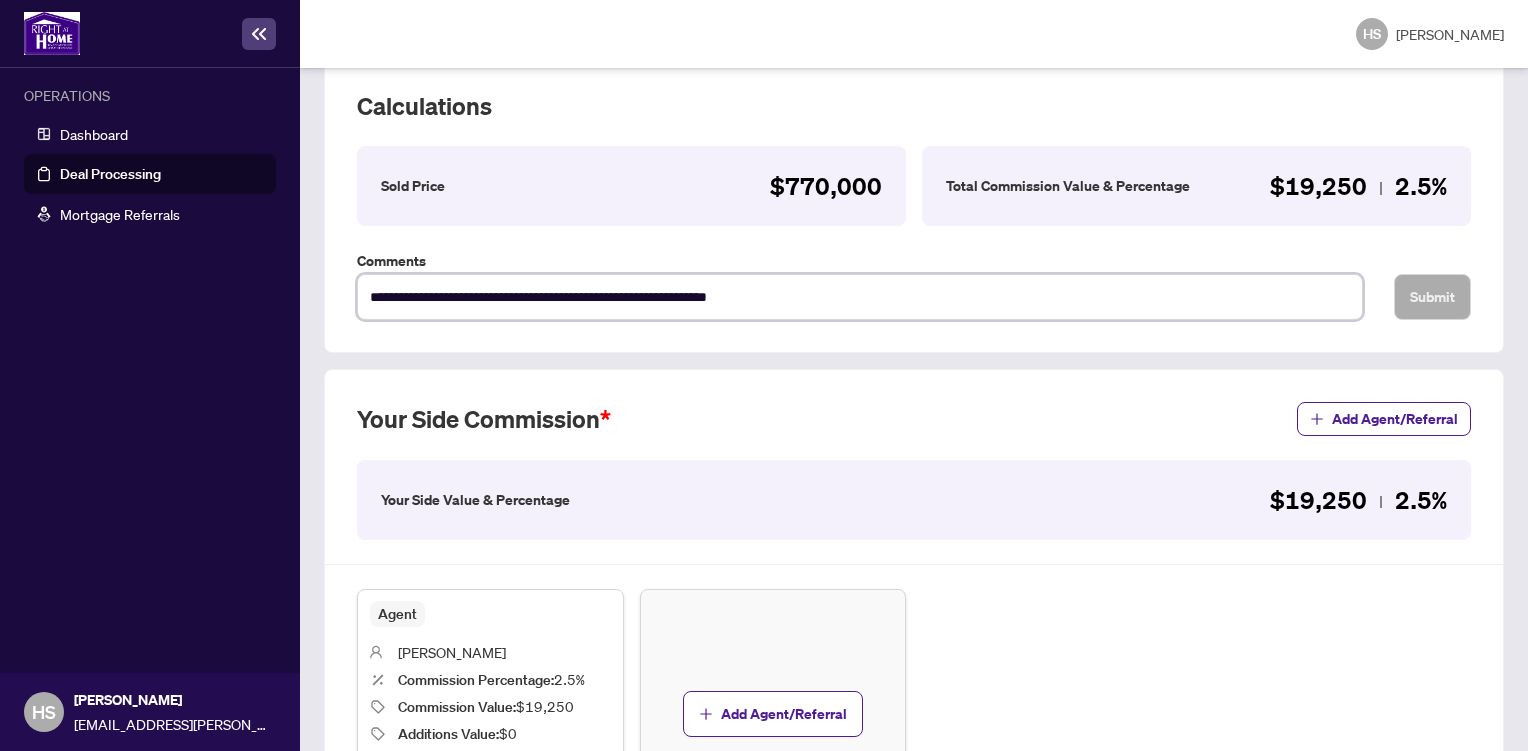 drag, startPoint x: 841, startPoint y: 287, endPoint x: 0, endPoint y: 296, distance: 841.04816 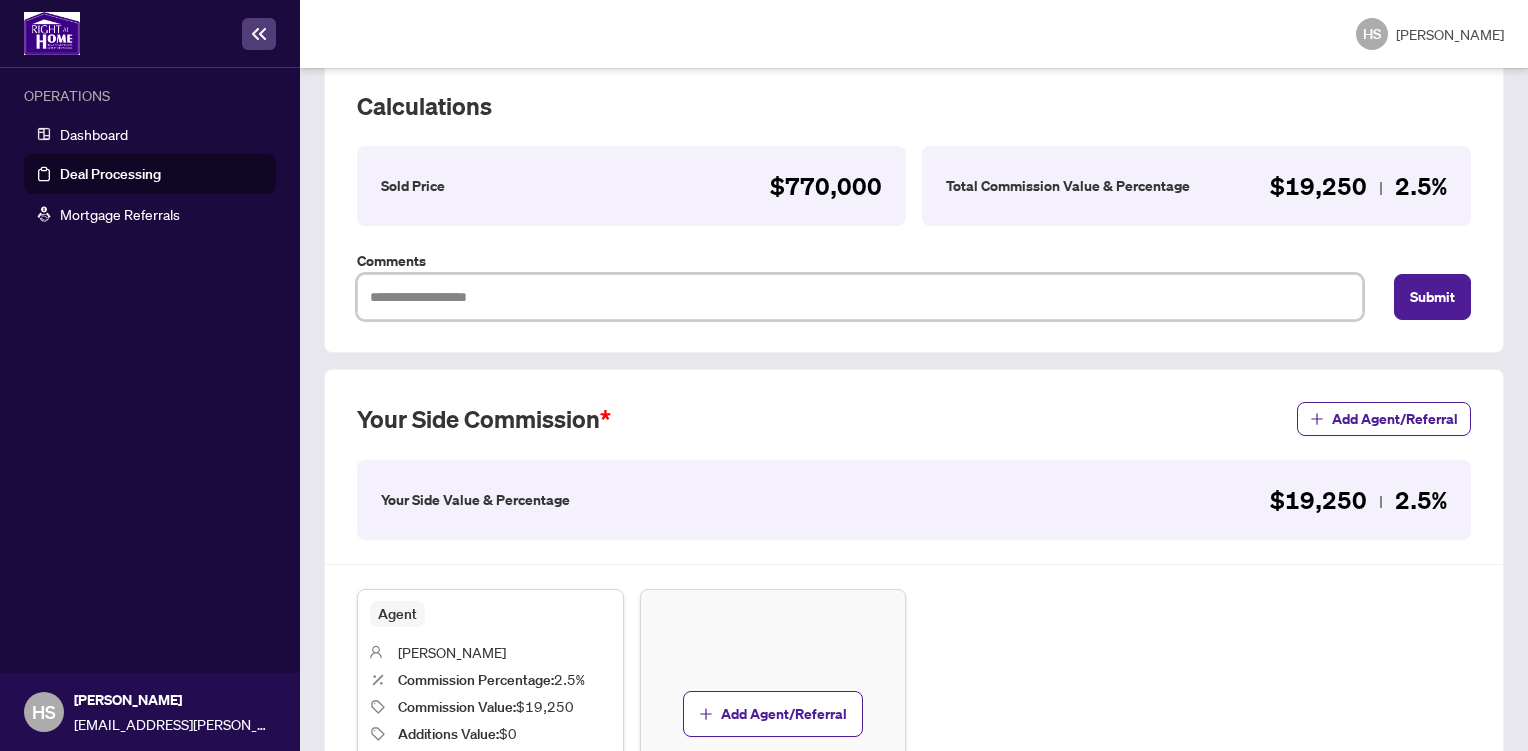 type 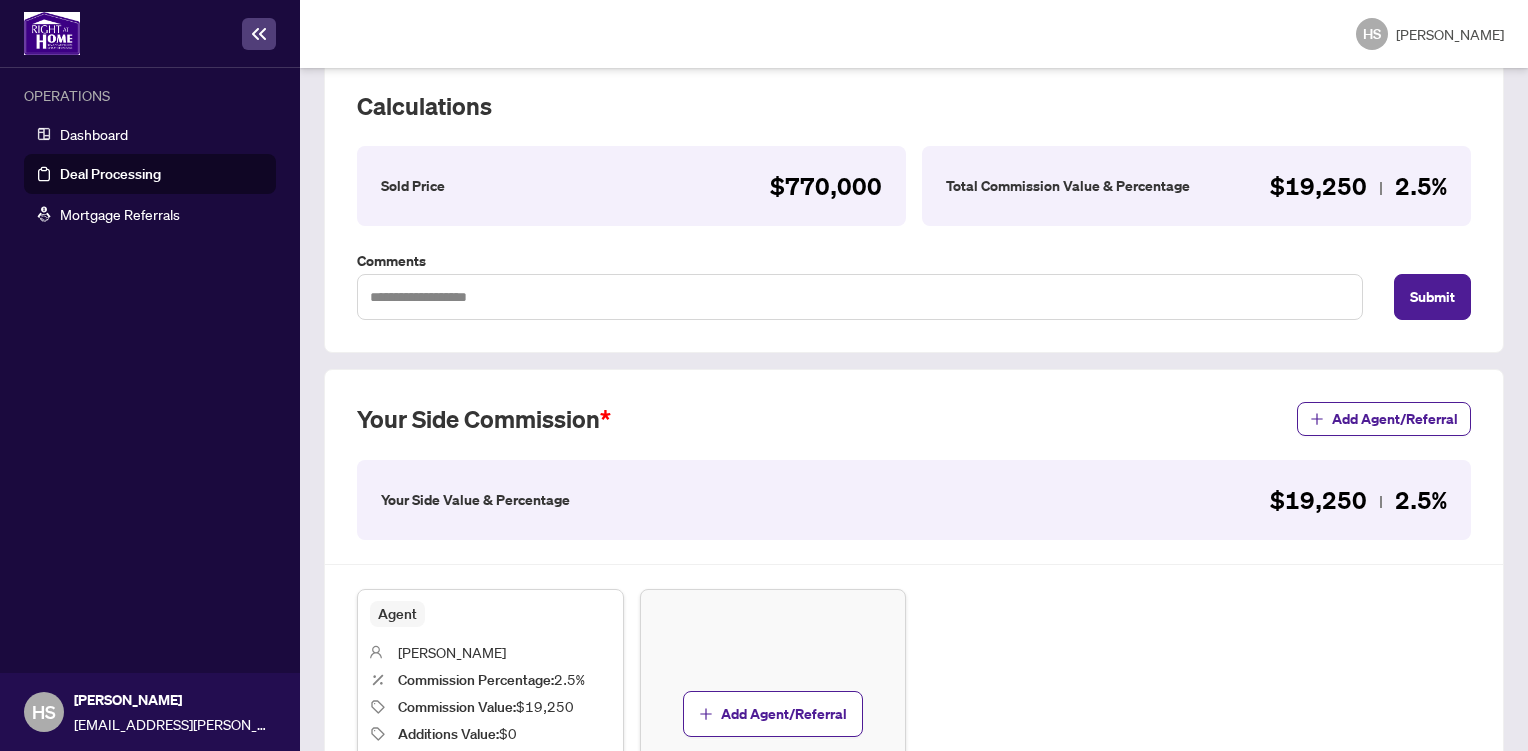 click on "Agent [PERSON_NAME] Commission Percentage  :  2.5% Commission Value  :  $19,250 Additions Value  :  $0 Deductions Value  :  $0 Edit Delete Add Agent/Referral" at bounding box center (914, 714) 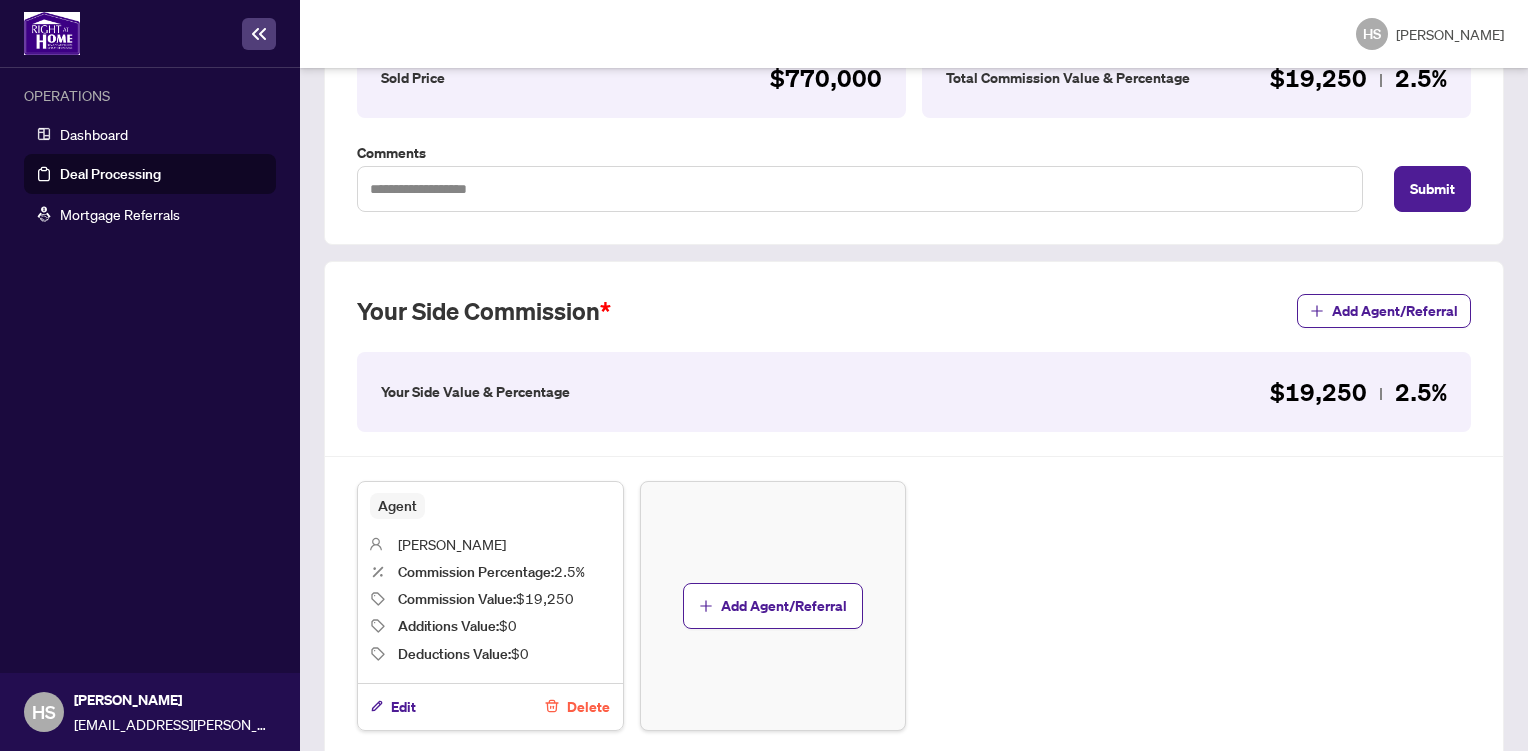 scroll, scrollTop: 548, scrollLeft: 0, axis: vertical 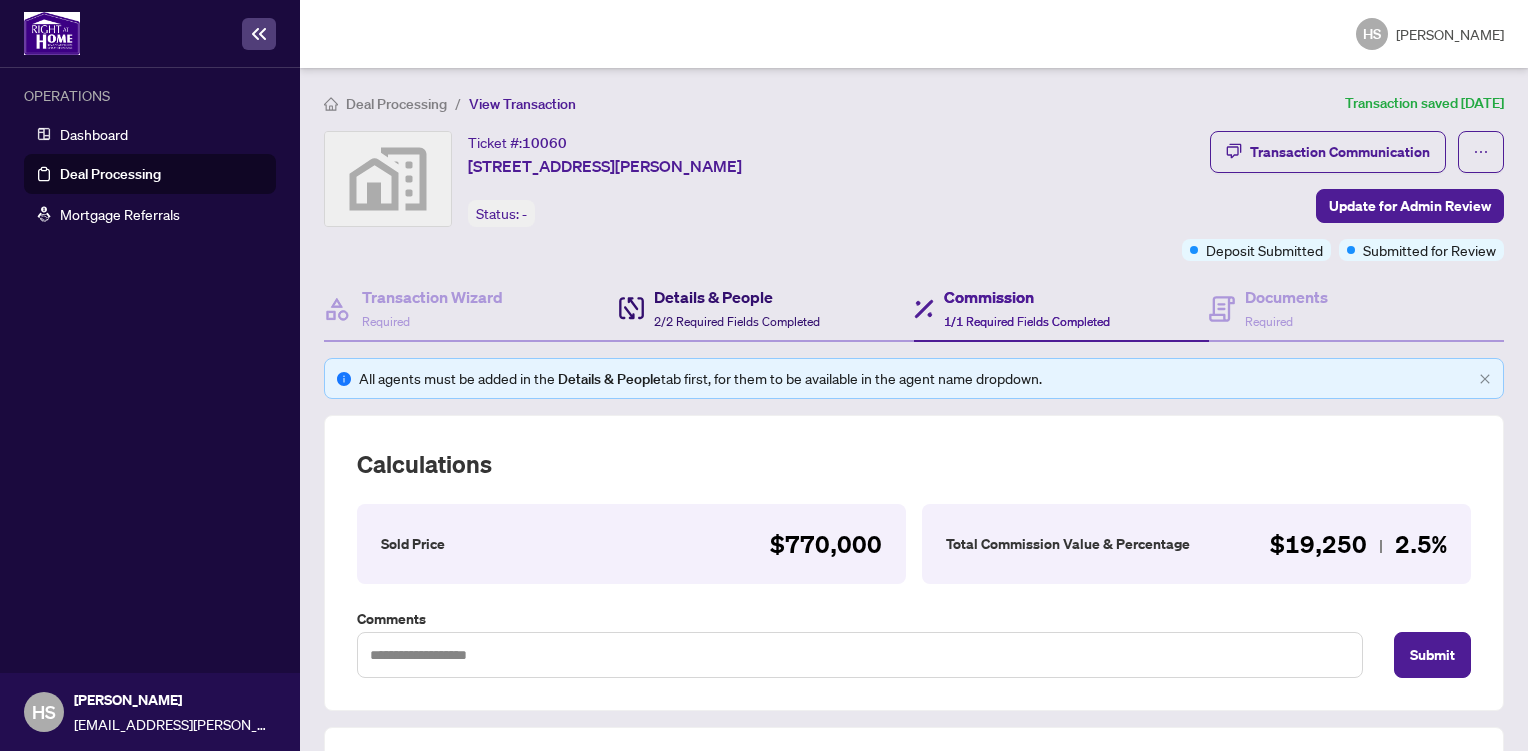 click on "Details & People" at bounding box center (737, 297) 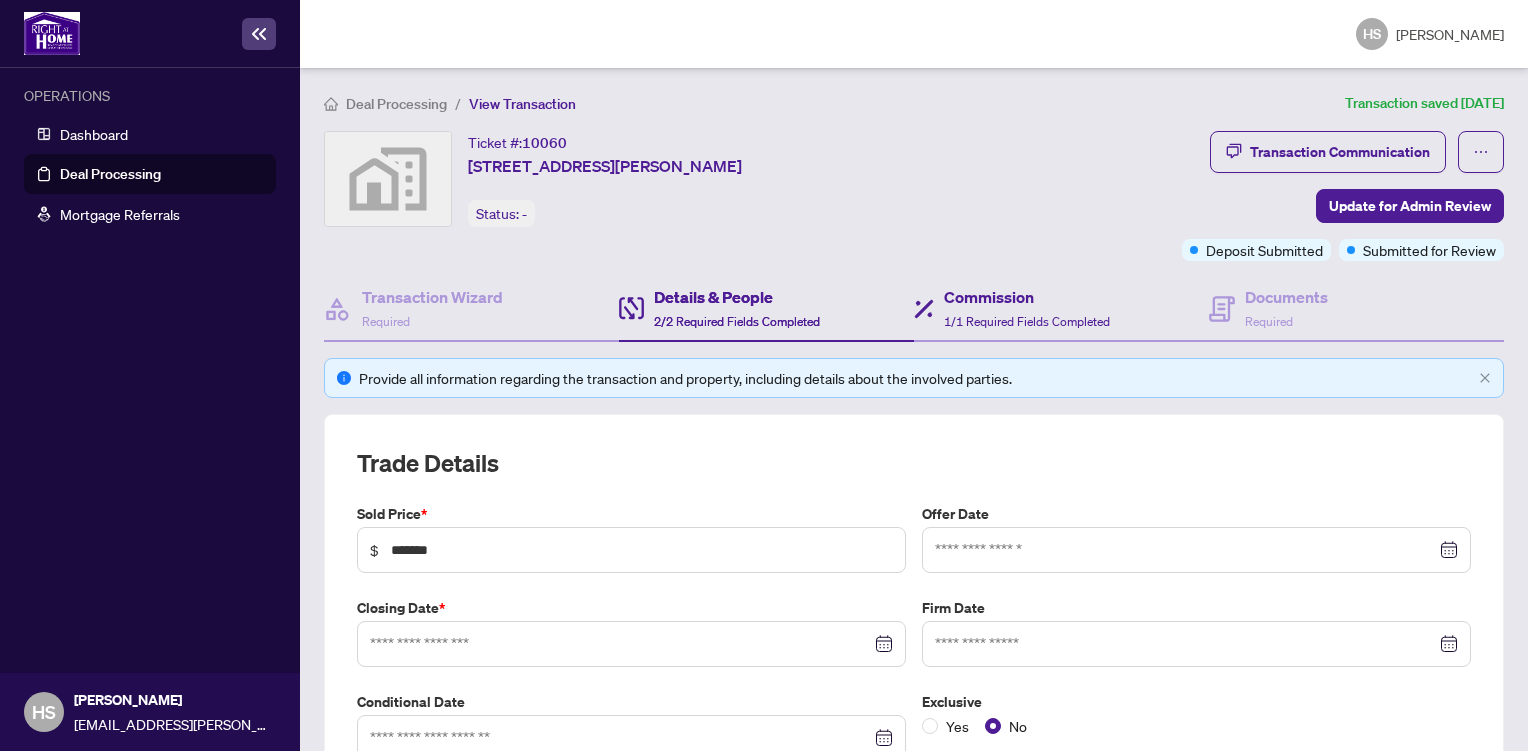type on "**********" 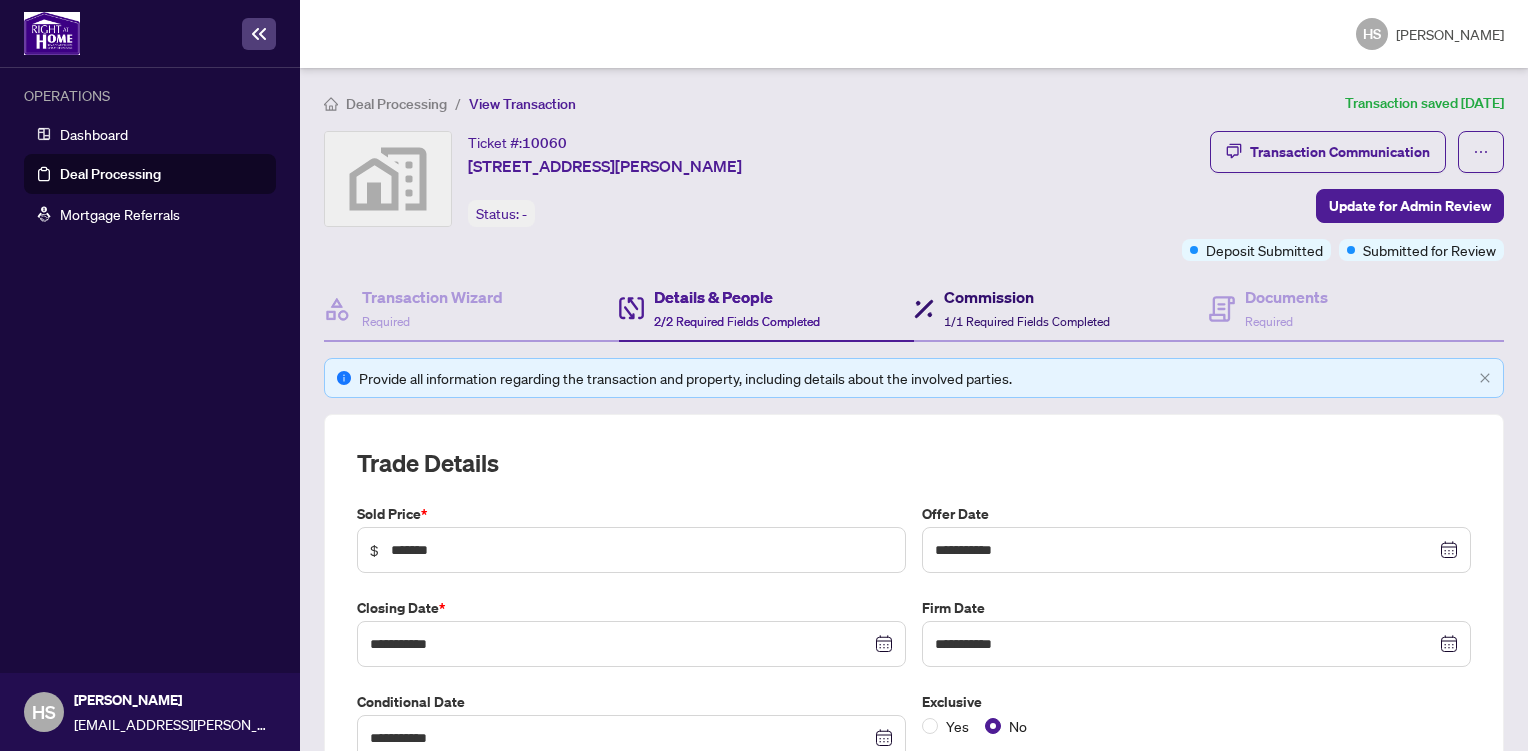 click on "Commission" at bounding box center [1027, 297] 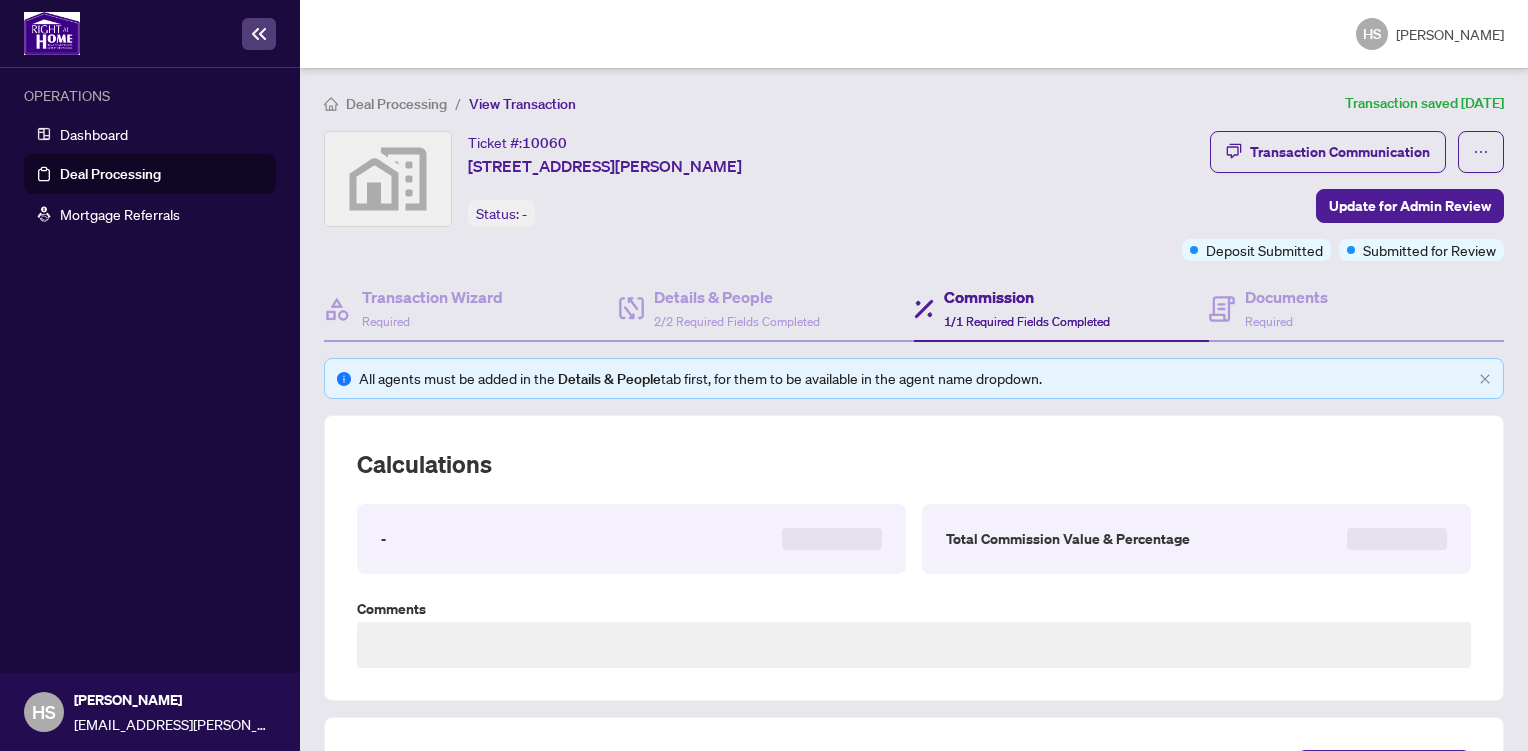 type on "**********" 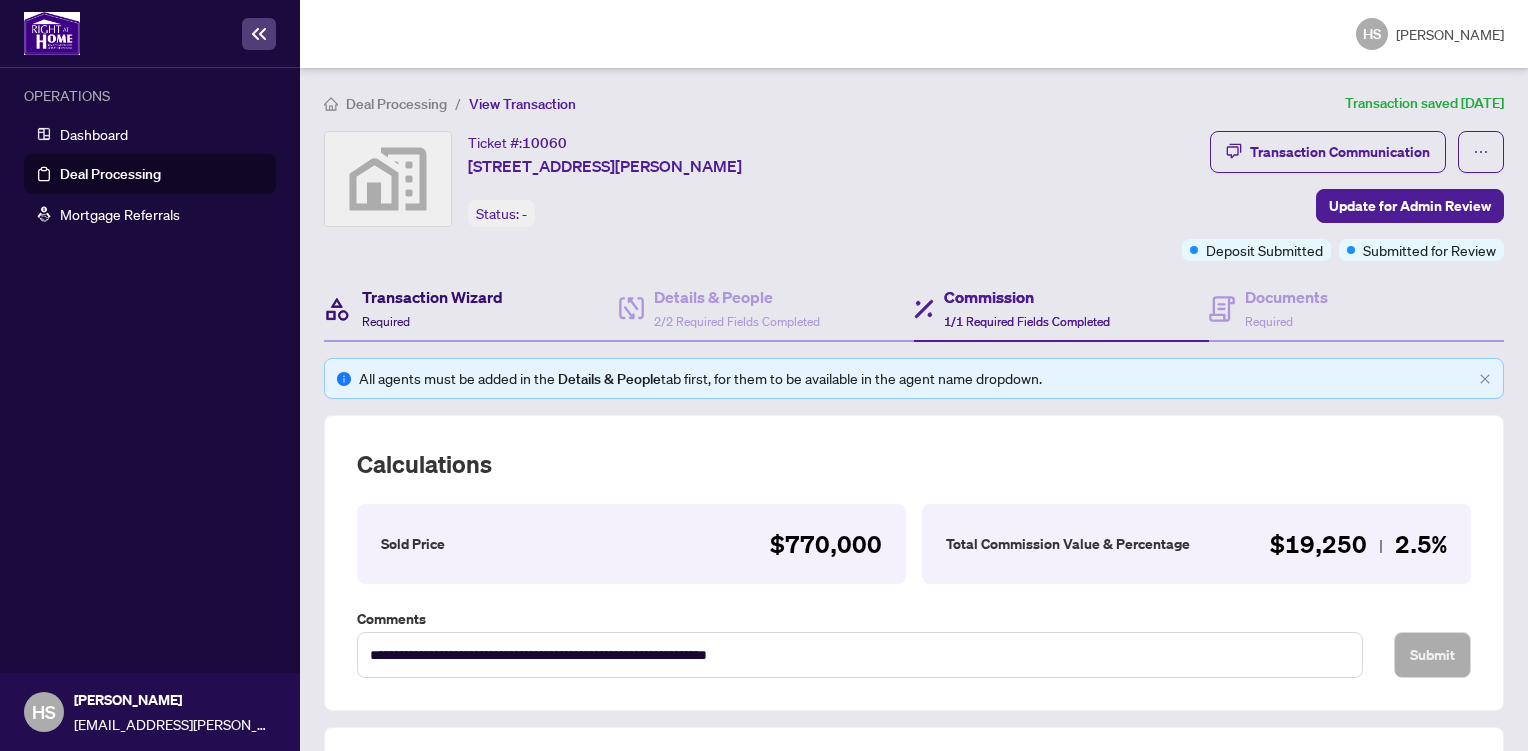 click on "Transaction Wizard Required" at bounding box center [432, 308] 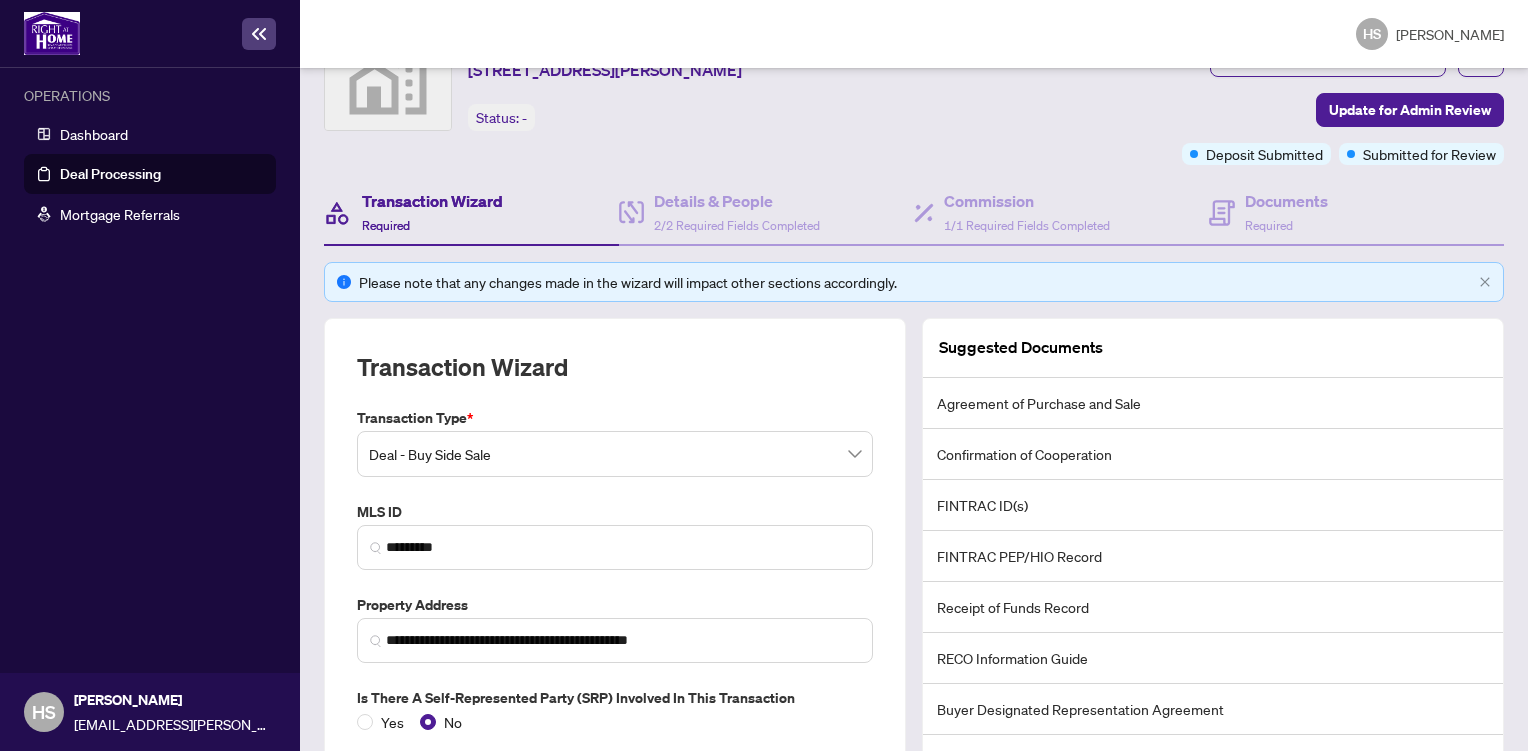 scroll, scrollTop: 0, scrollLeft: 0, axis: both 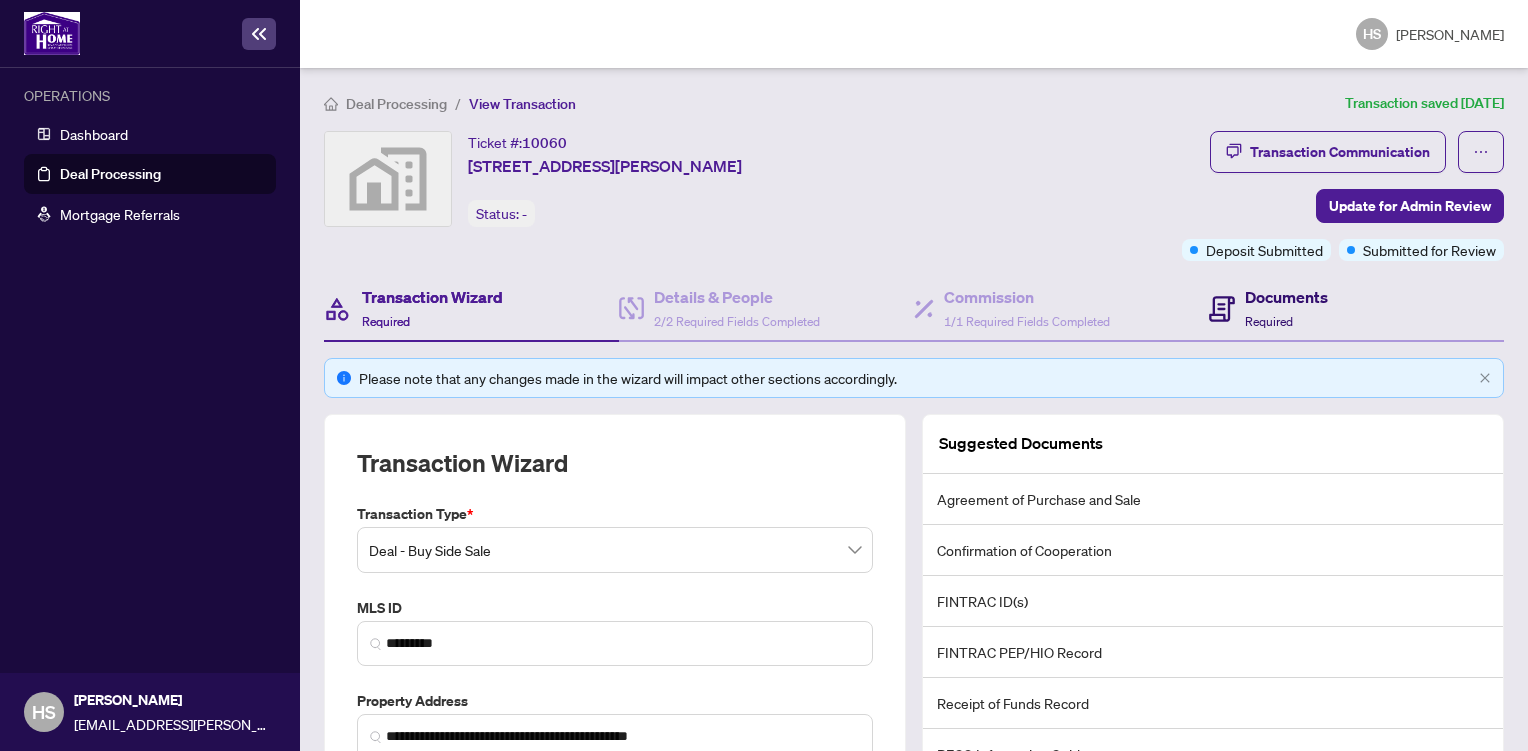 click on "Documents" at bounding box center (1286, 297) 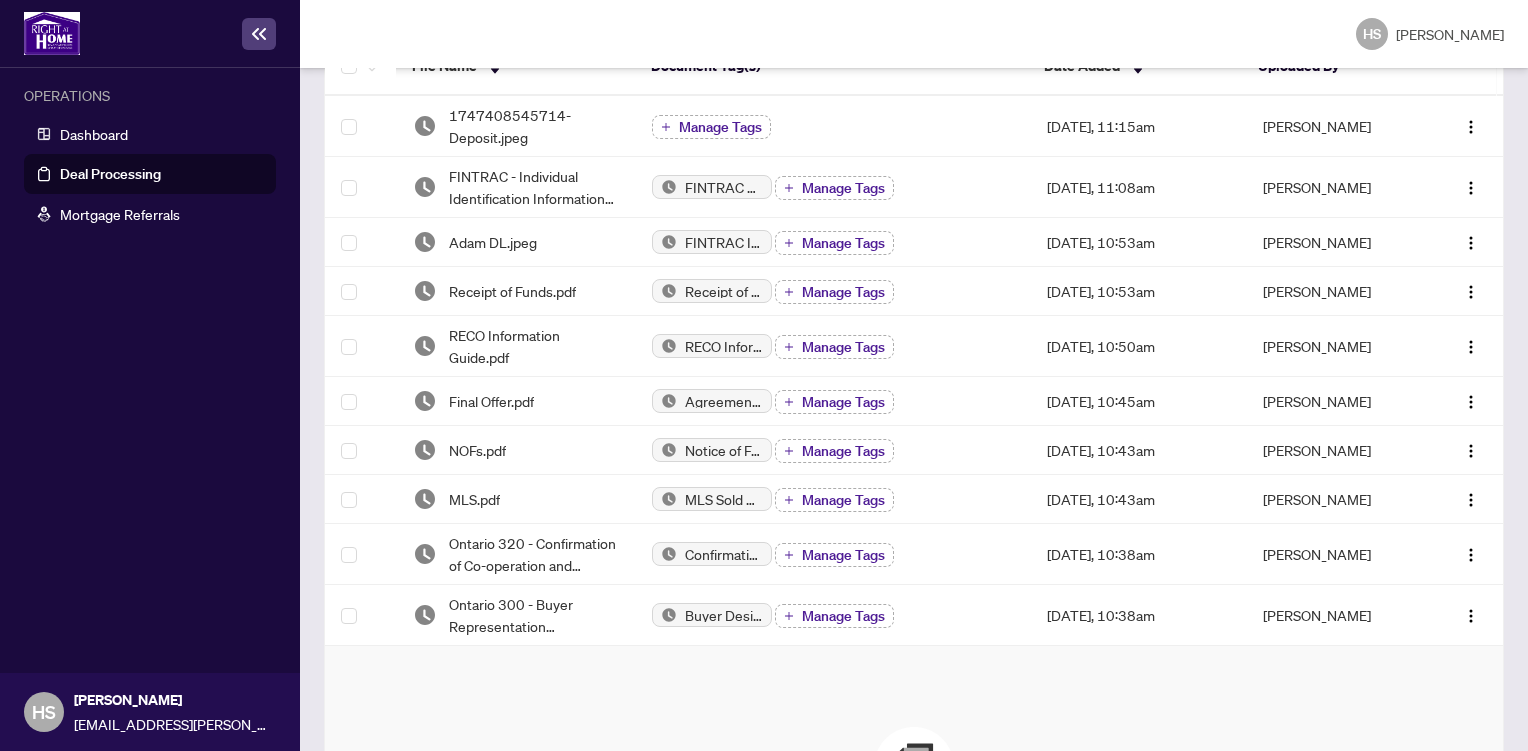 scroll, scrollTop: 136, scrollLeft: 0, axis: vertical 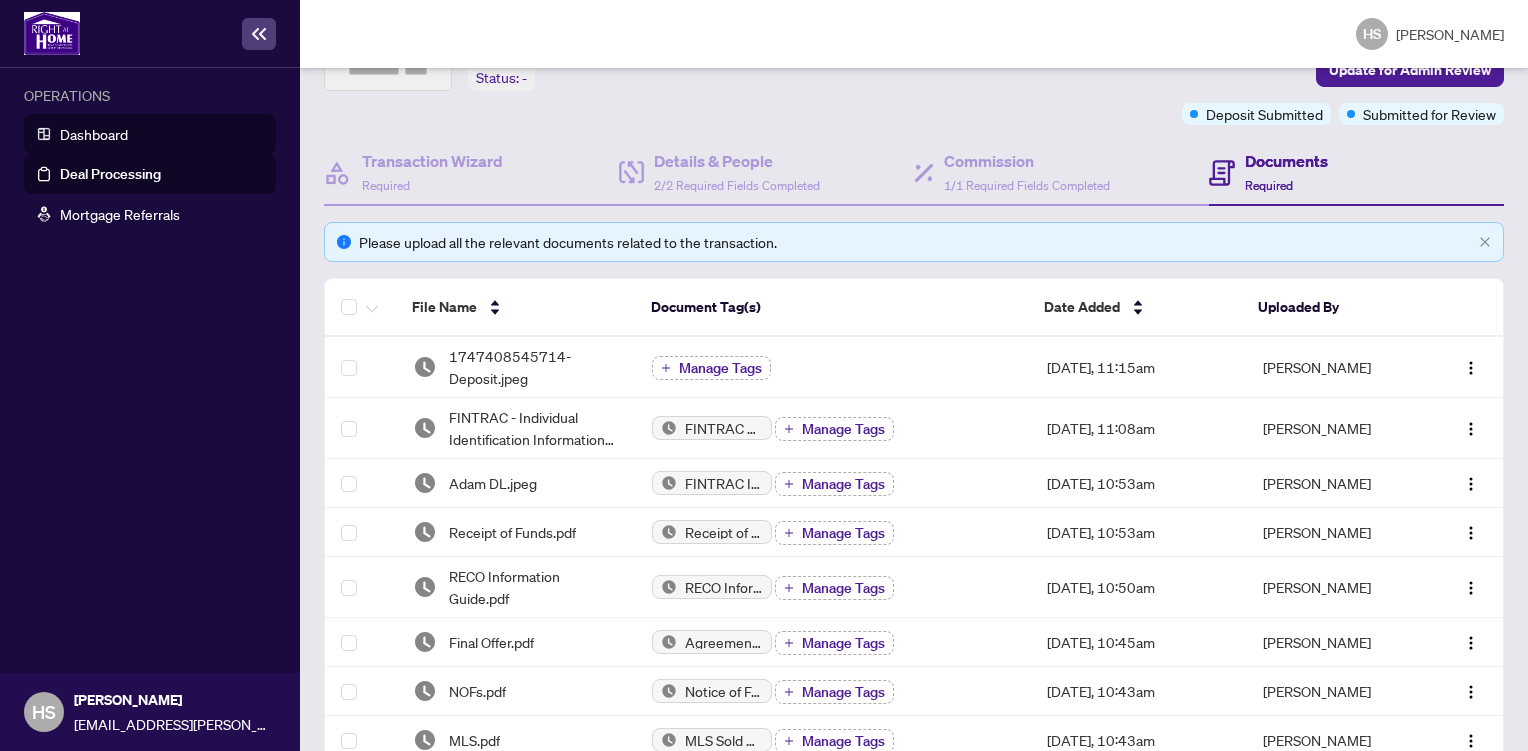 click on "Dashboard" at bounding box center (94, 134) 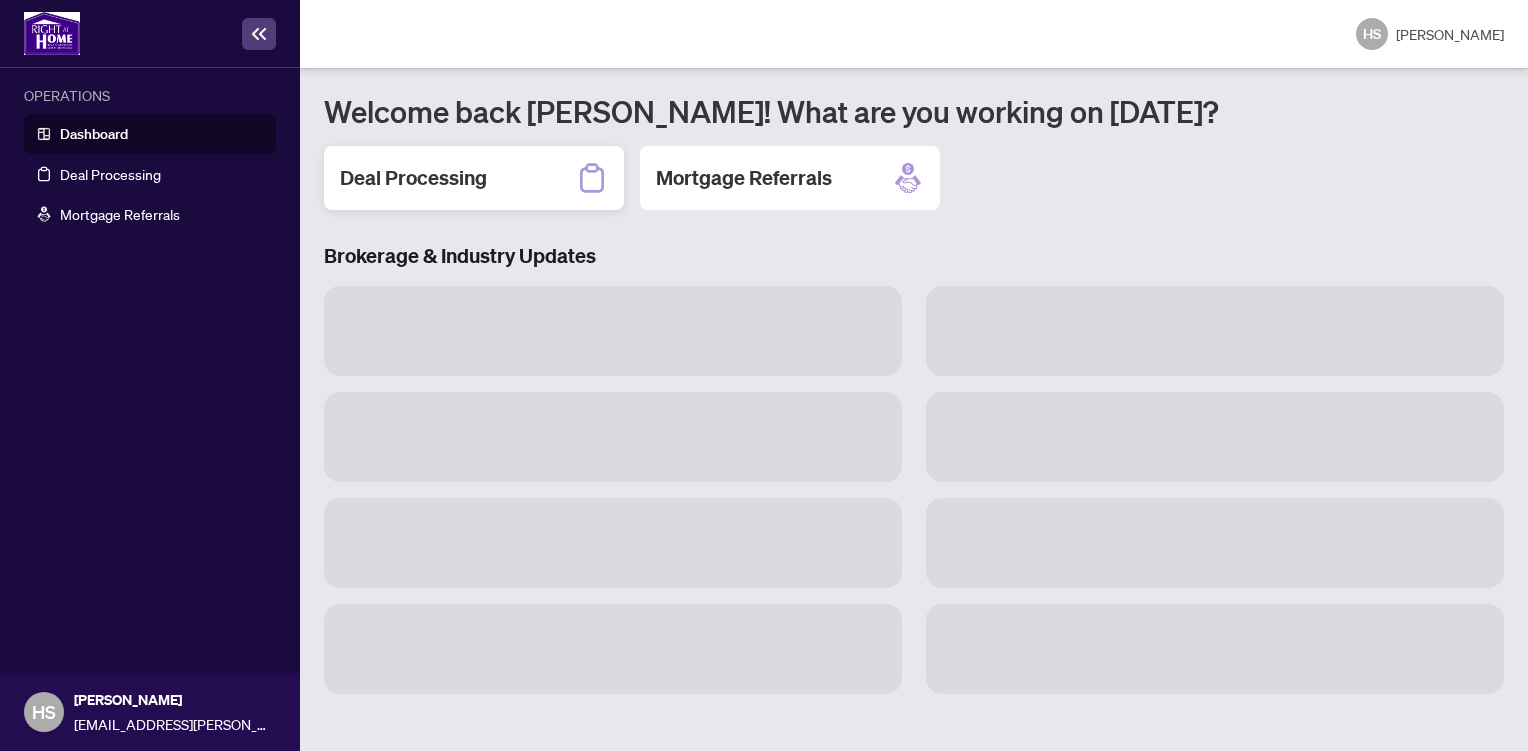 scroll, scrollTop: 0, scrollLeft: 0, axis: both 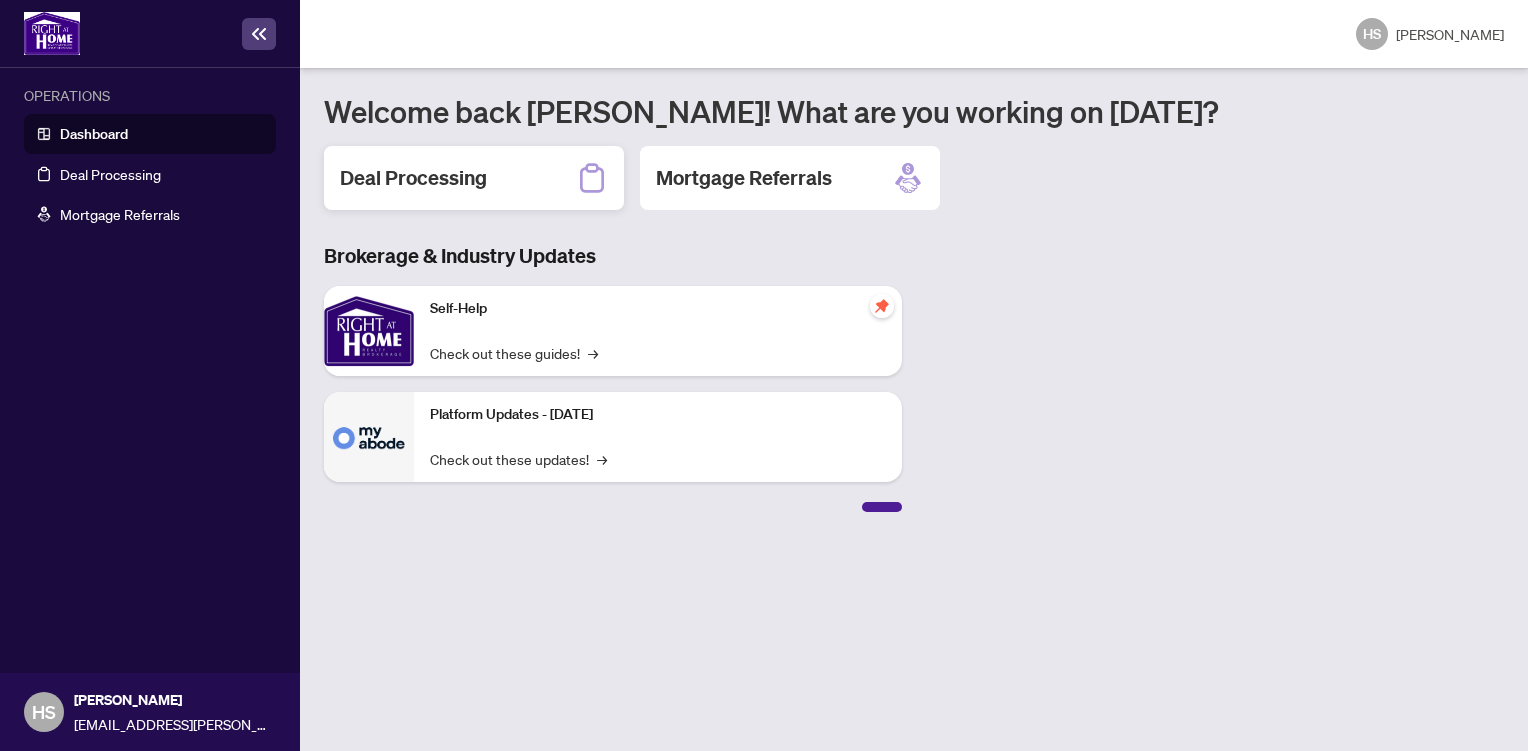 click on "Deal Processing" at bounding box center [413, 178] 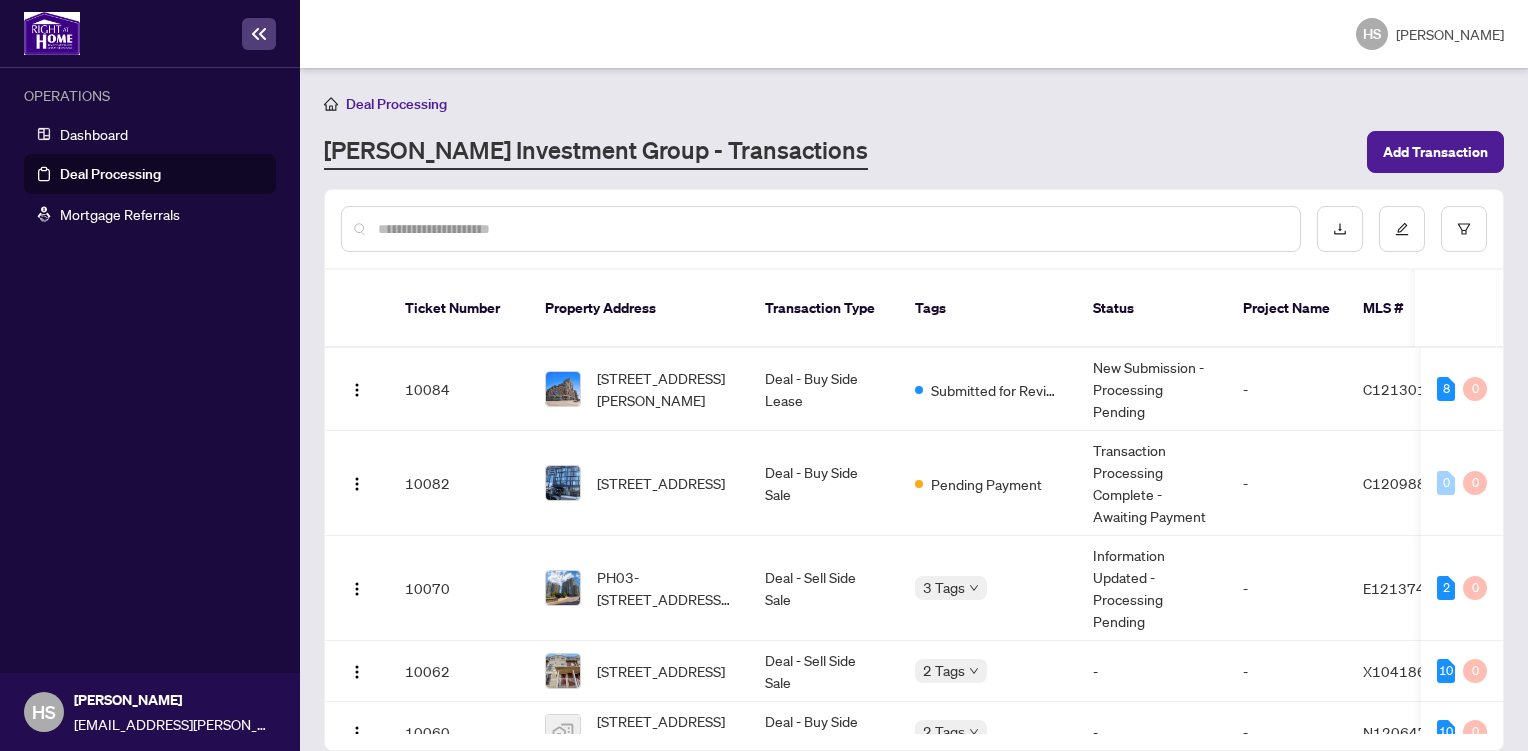 scroll, scrollTop: 33, scrollLeft: 0, axis: vertical 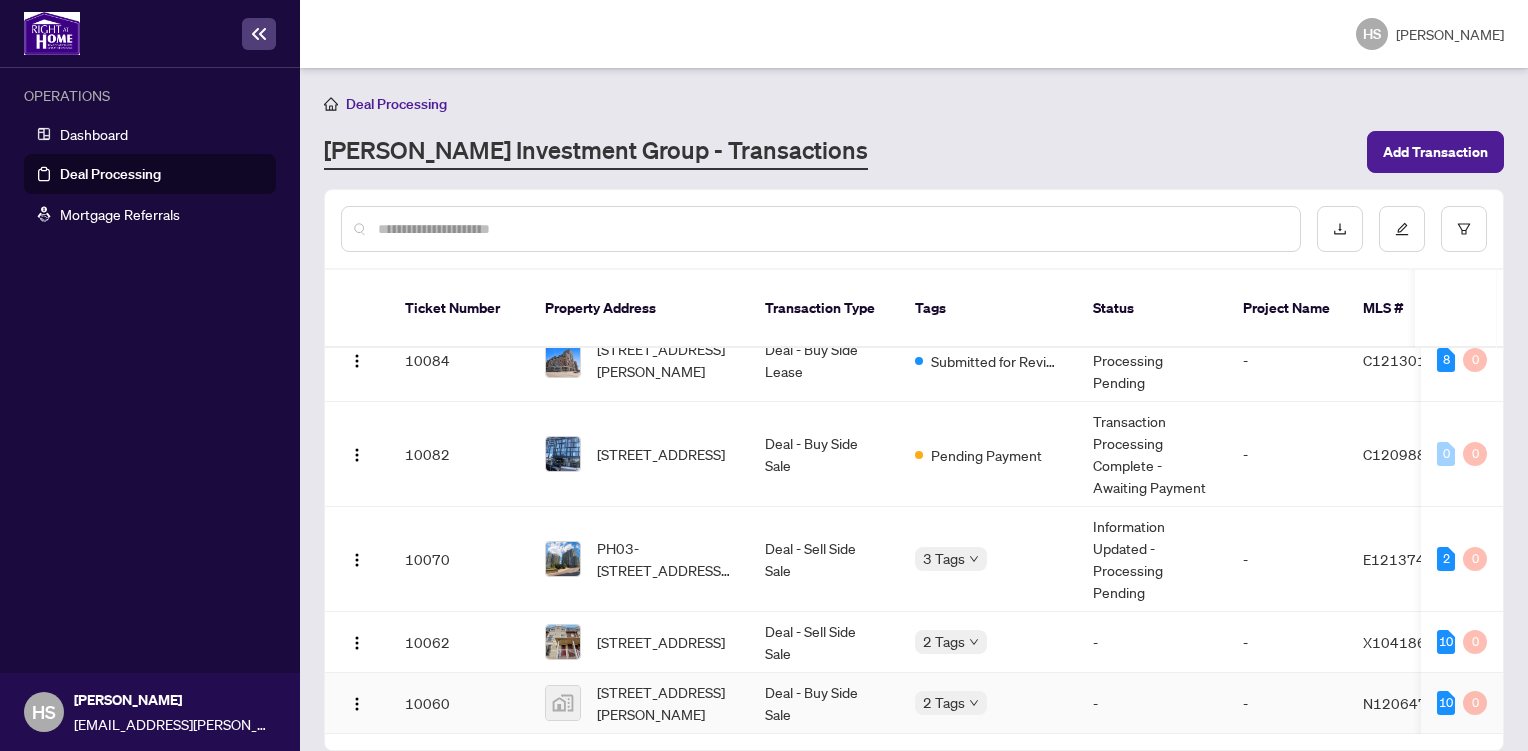 click on "Deal - Buy Side Sale" at bounding box center [824, 703] 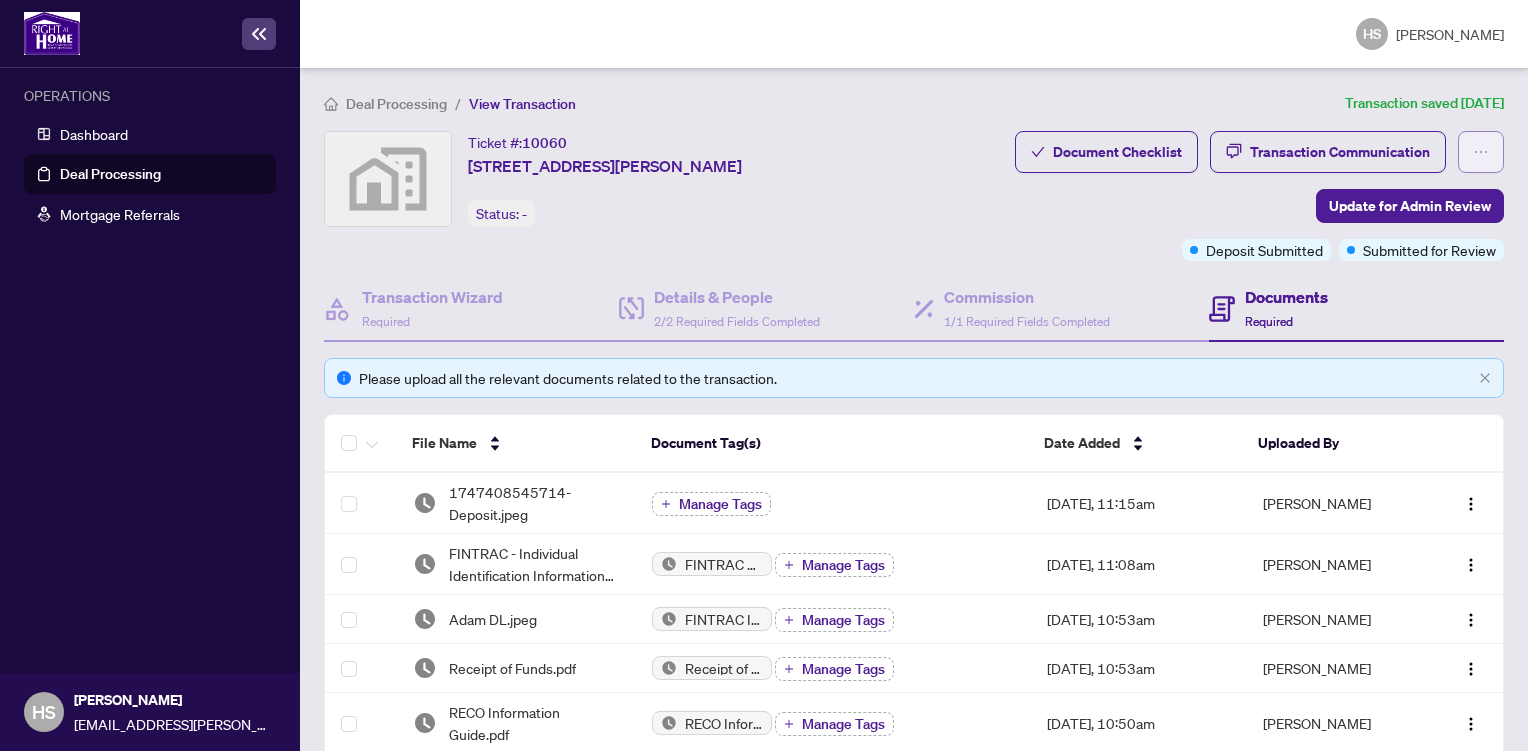click at bounding box center (1481, 152) 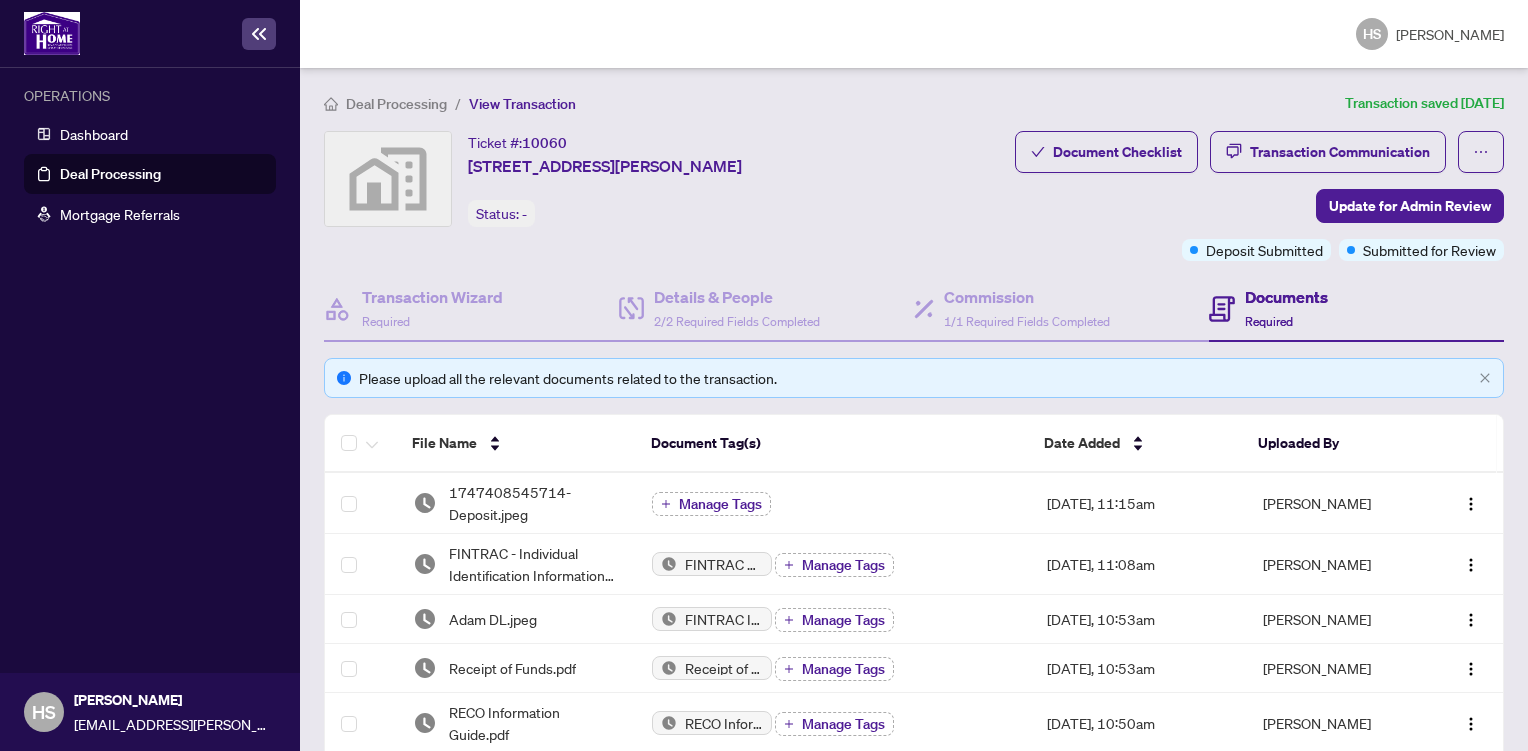click on "Documents Required" at bounding box center [1356, 309] 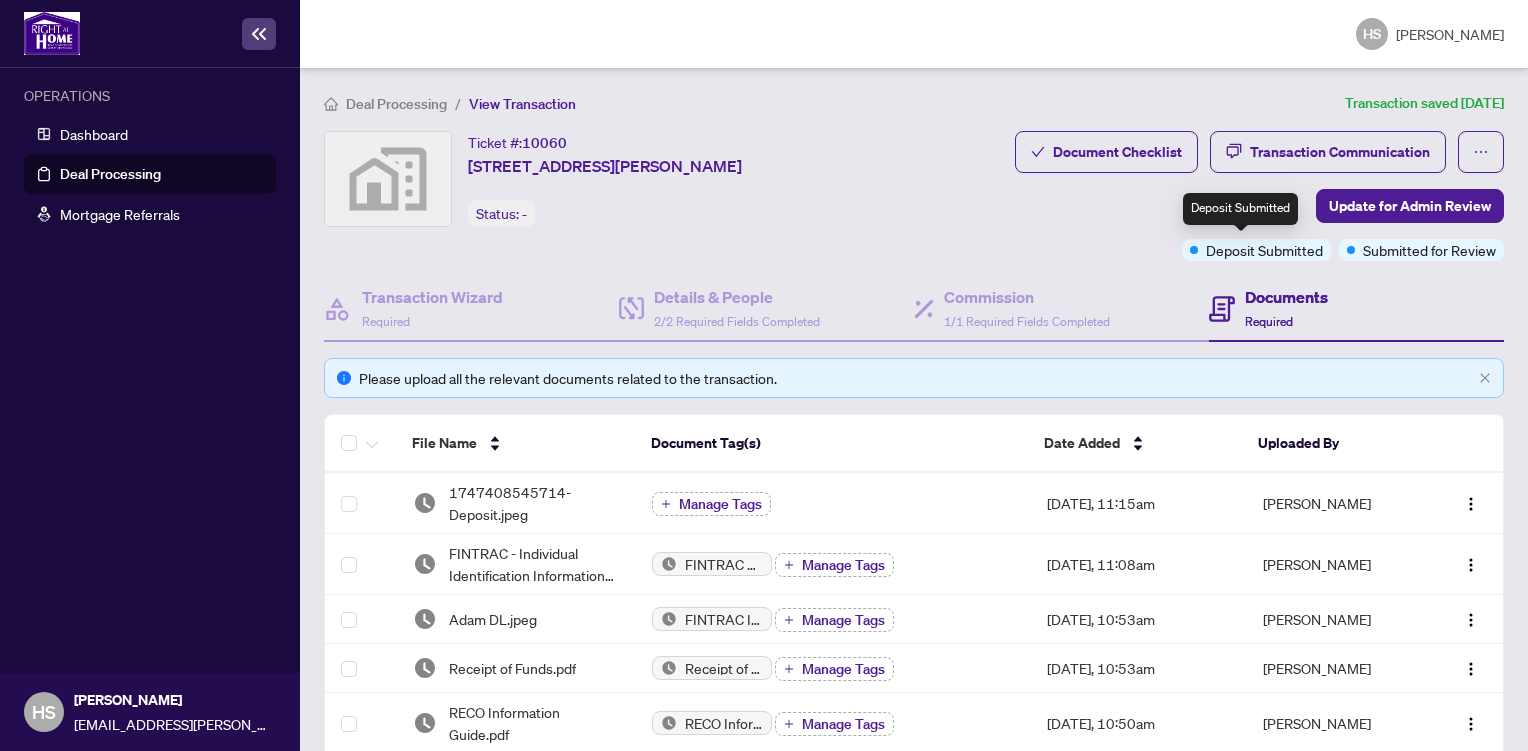 click on "Deposit Submitted" at bounding box center [1264, 250] 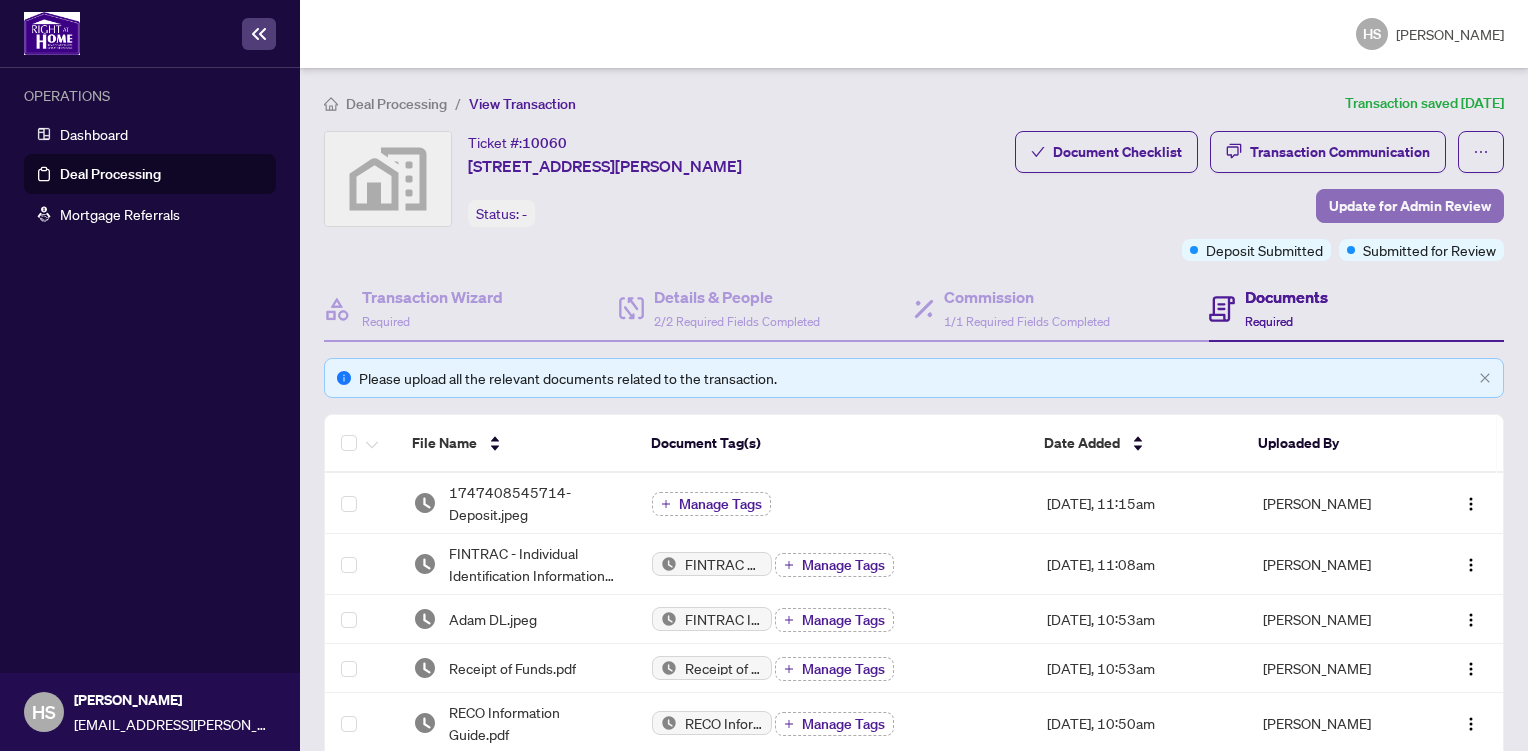 click on "Update for Admin Review" at bounding box center (1410, 206) 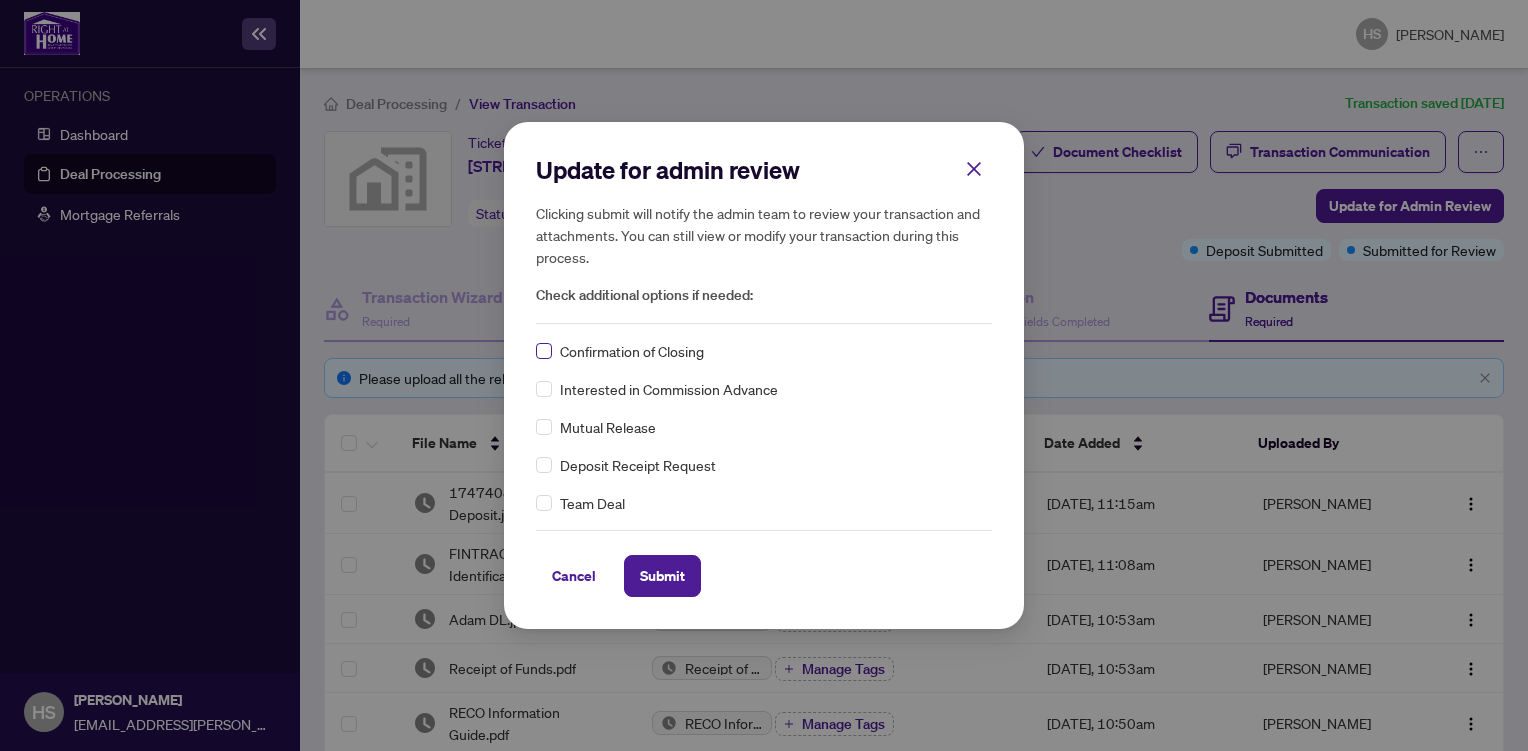 click at bounding box center [544, 351] 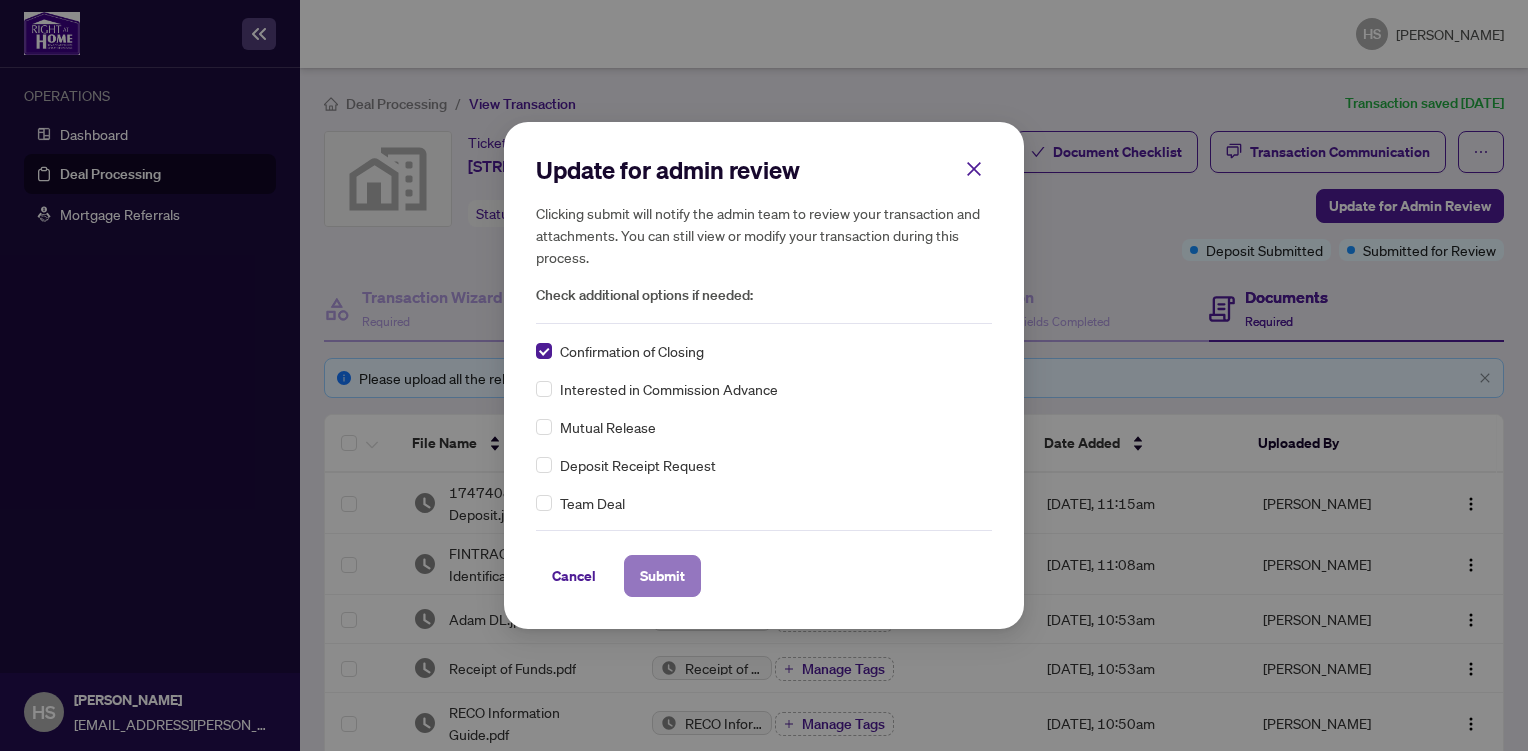 click on "Submit" at bounding box center (662, 576) 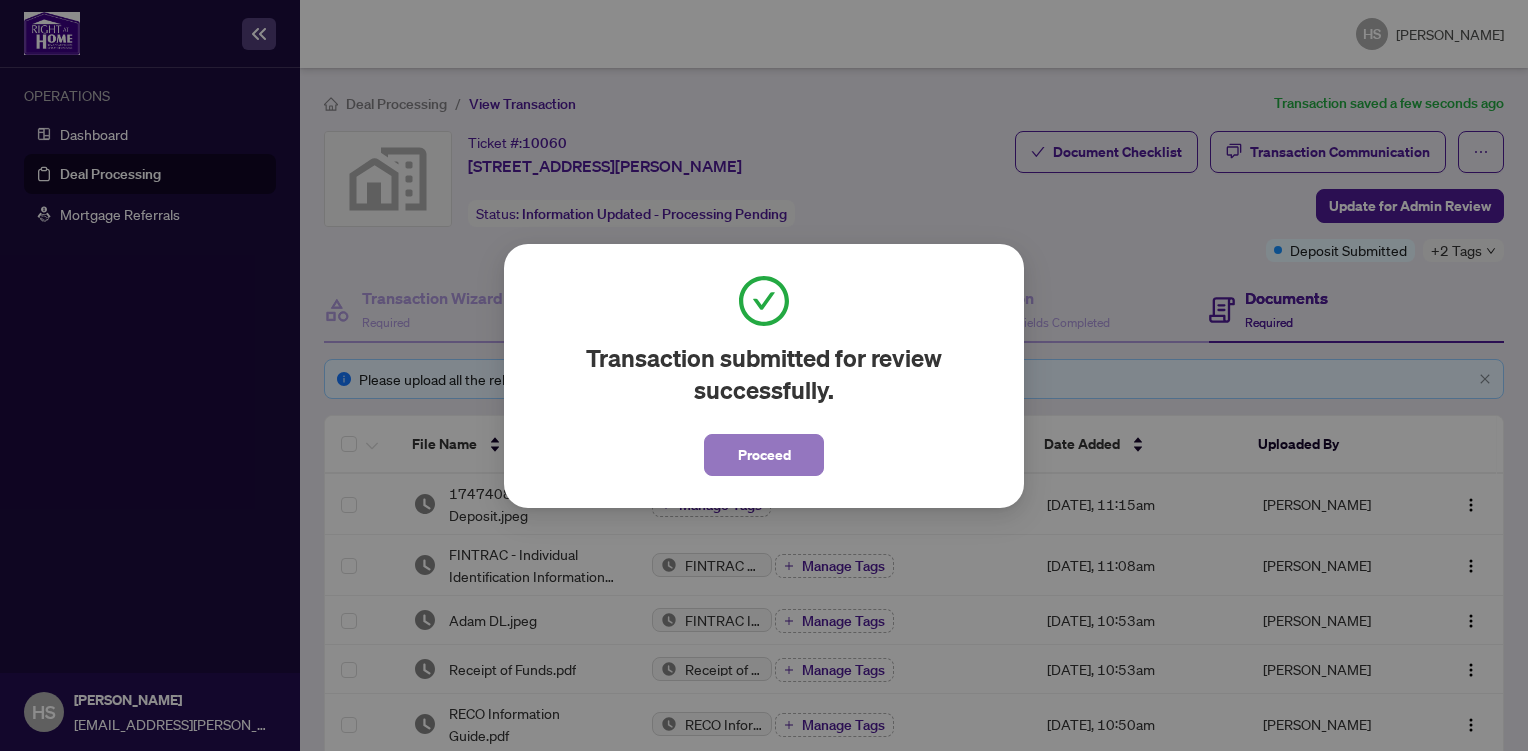 click on "Proceed" at bounding box center (764, 455) 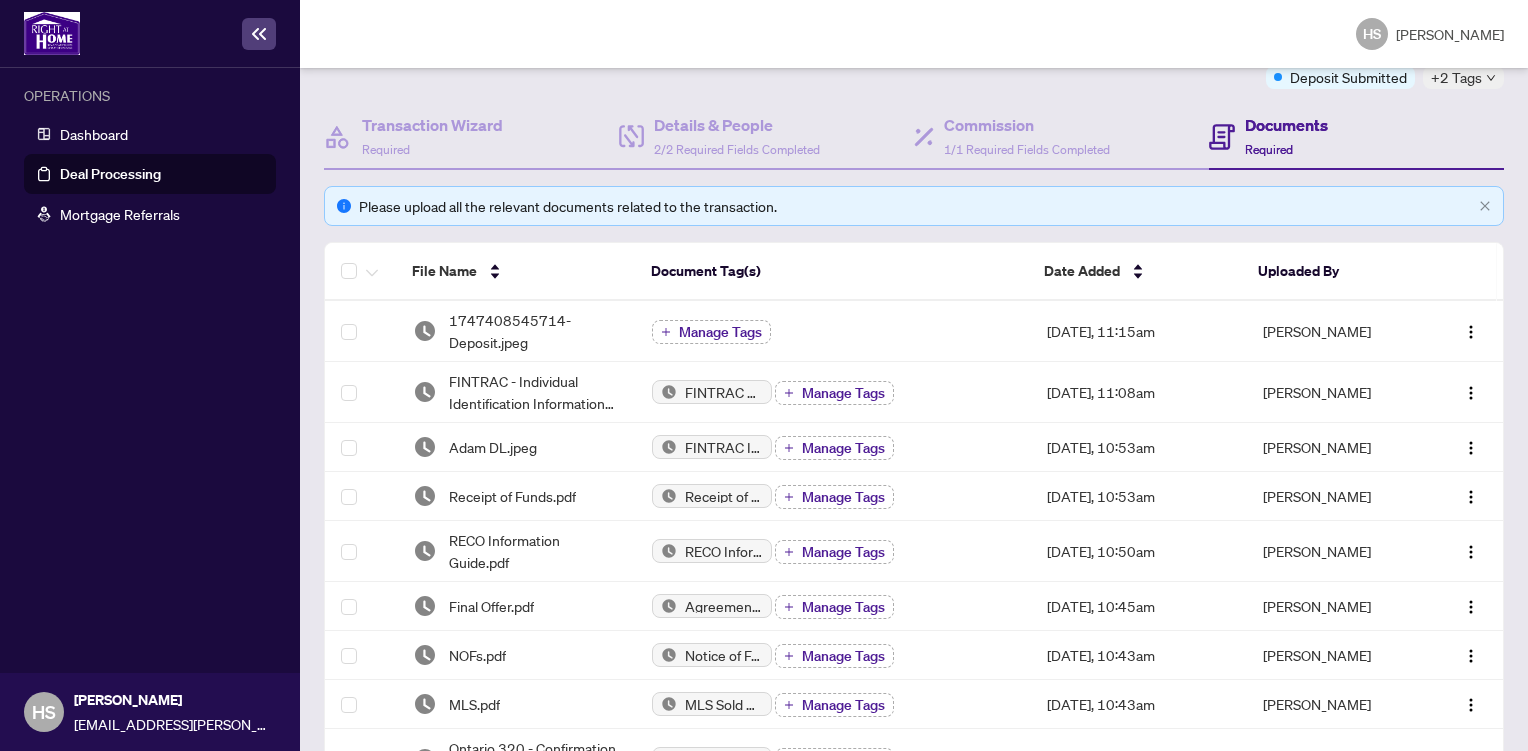 scroll, scrollTop: 176, scrollLeft: 0, axis: vertical 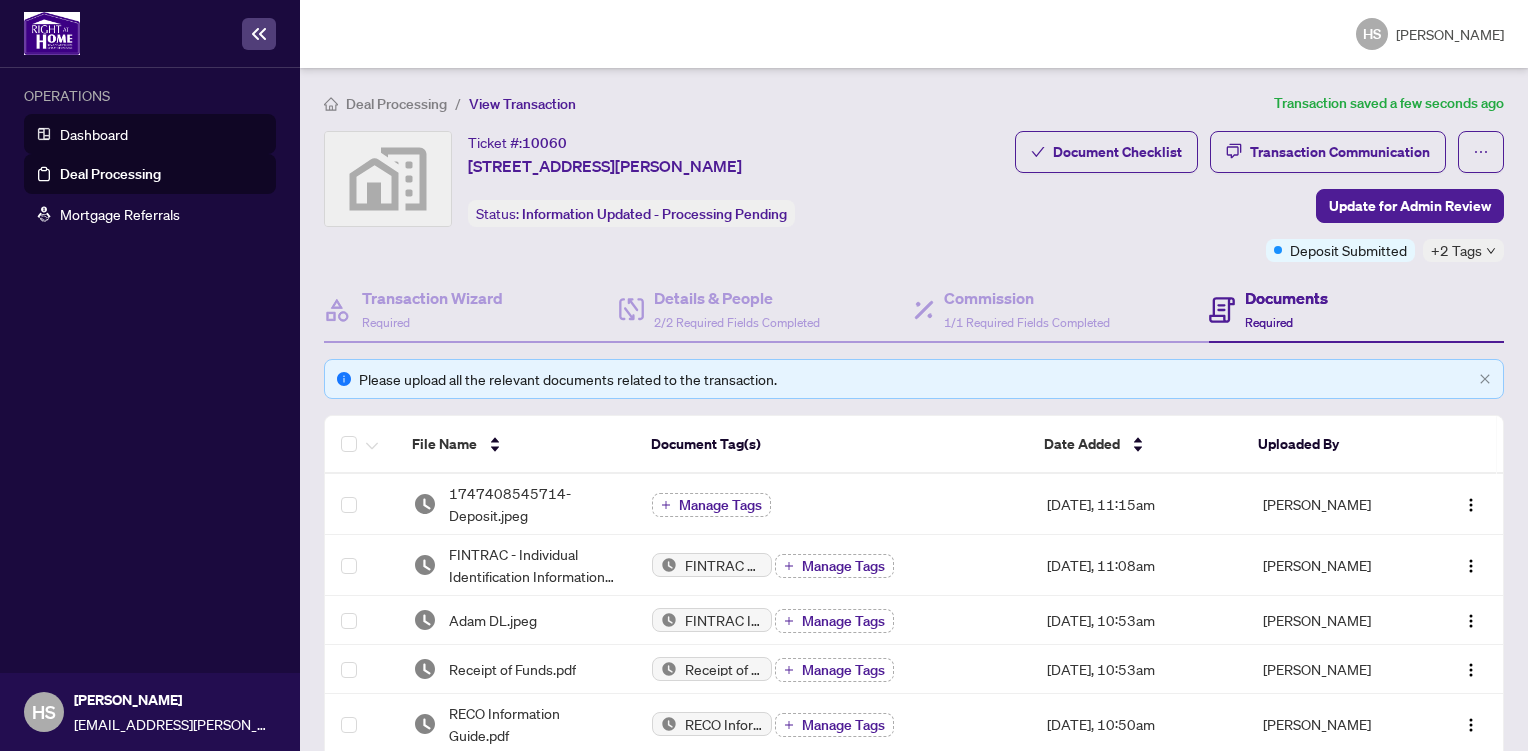 click on "Dashboard" at bounding box center [94, 134] 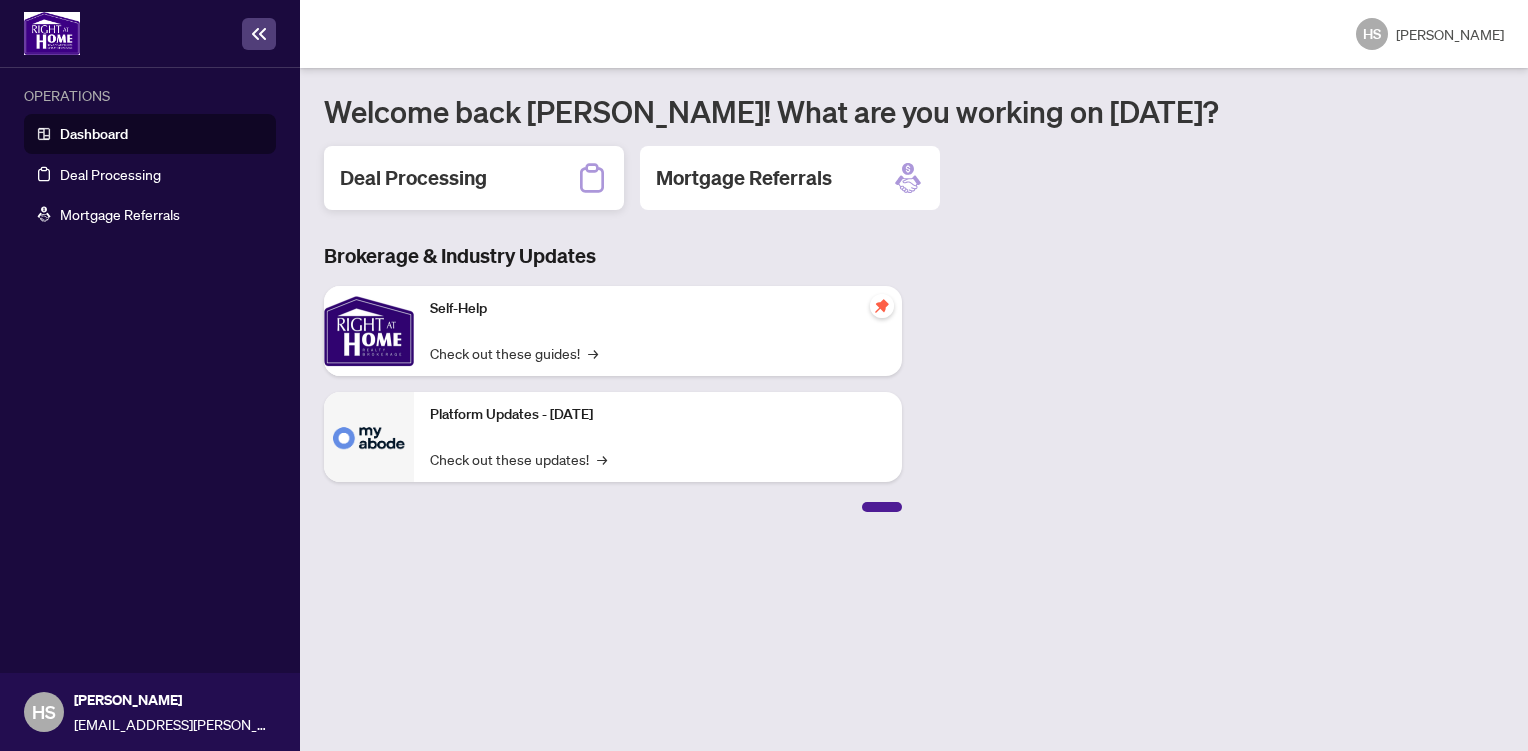 click on "Deal Processing" at bounding box center (474, 178) 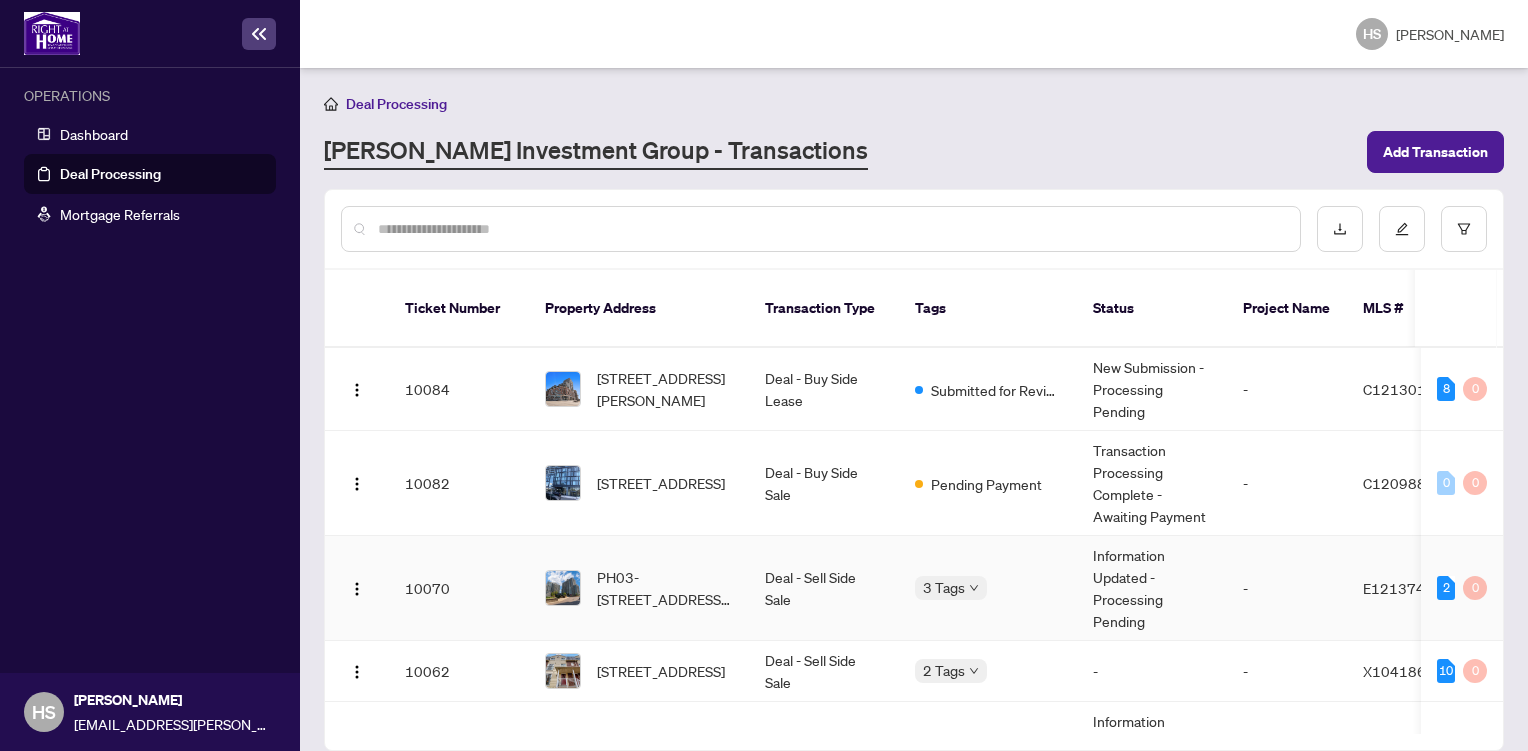 click on "Deal - Sell Side Sale" at bounding box center [824, 588] 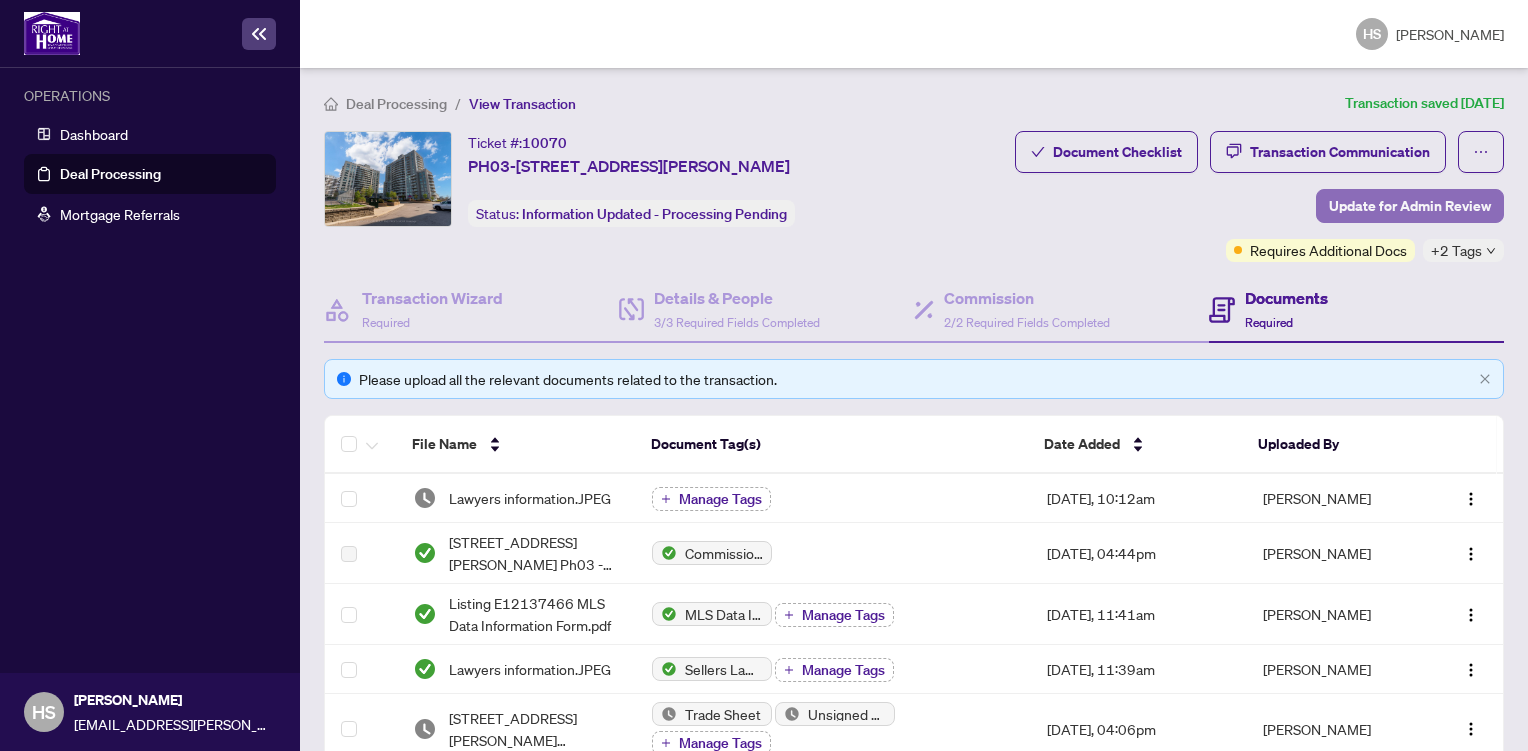 click on "Update for Admin Review" at bounding box center (1410, 206) 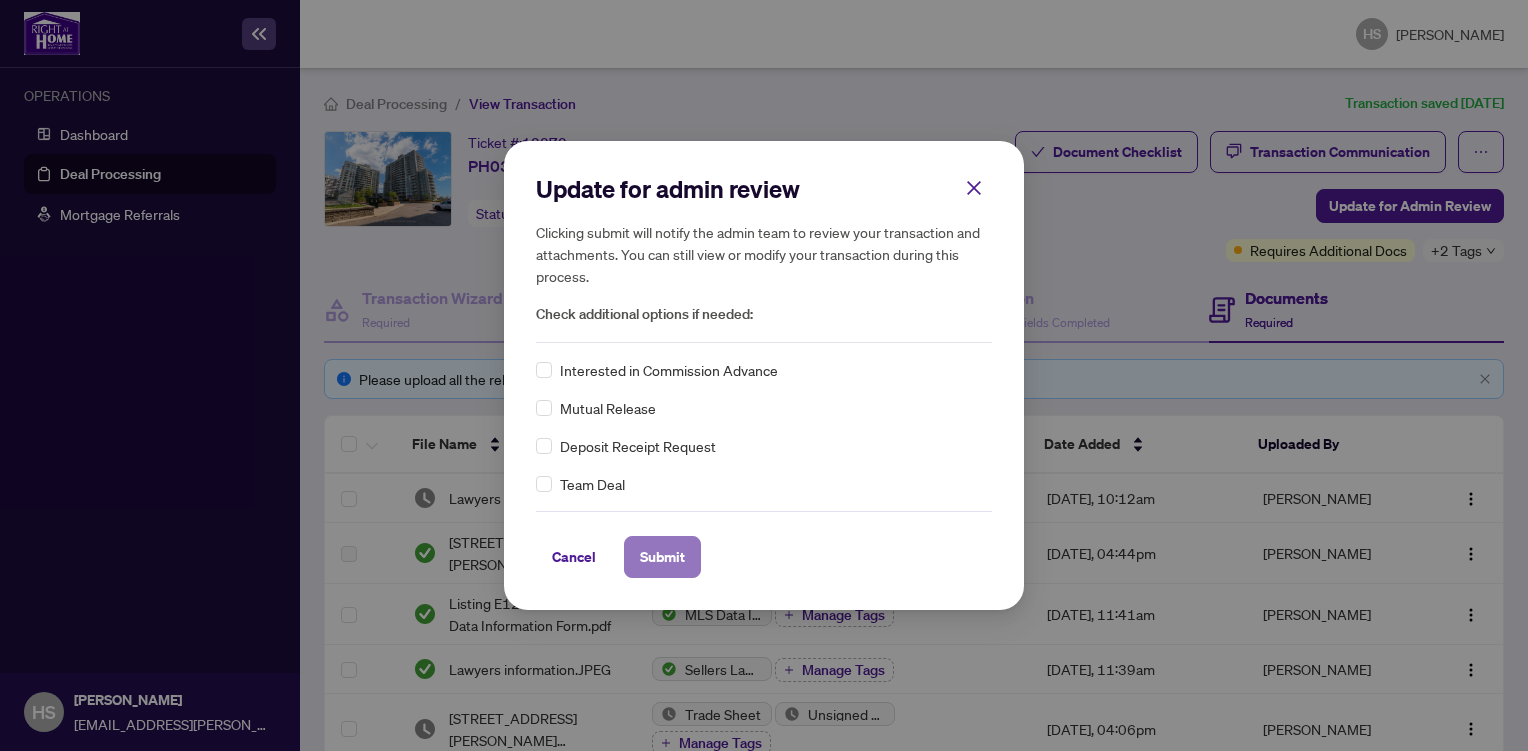 click on "Submit" at bounding box center (662, 557) 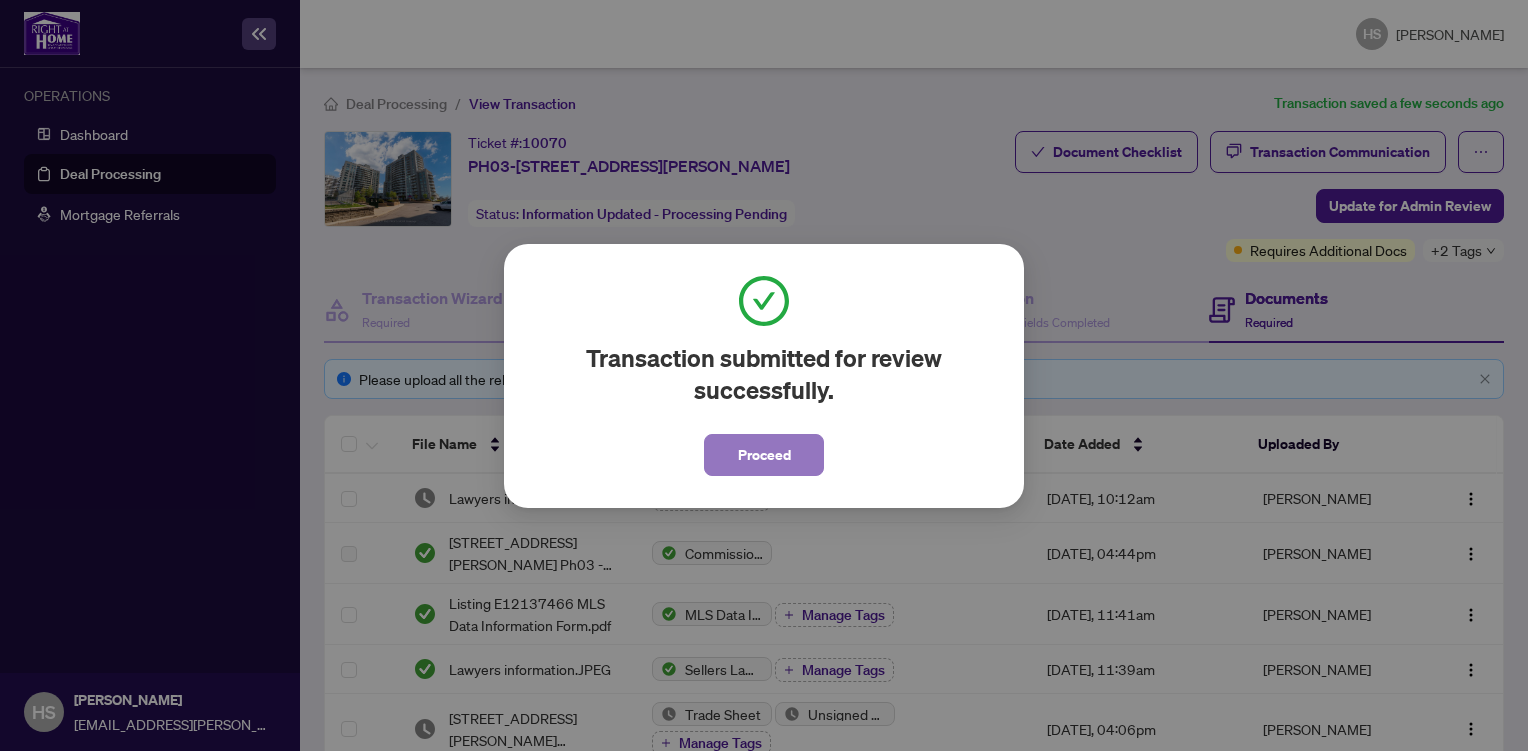 click on "Proceed" at bounding box center [764, 455] 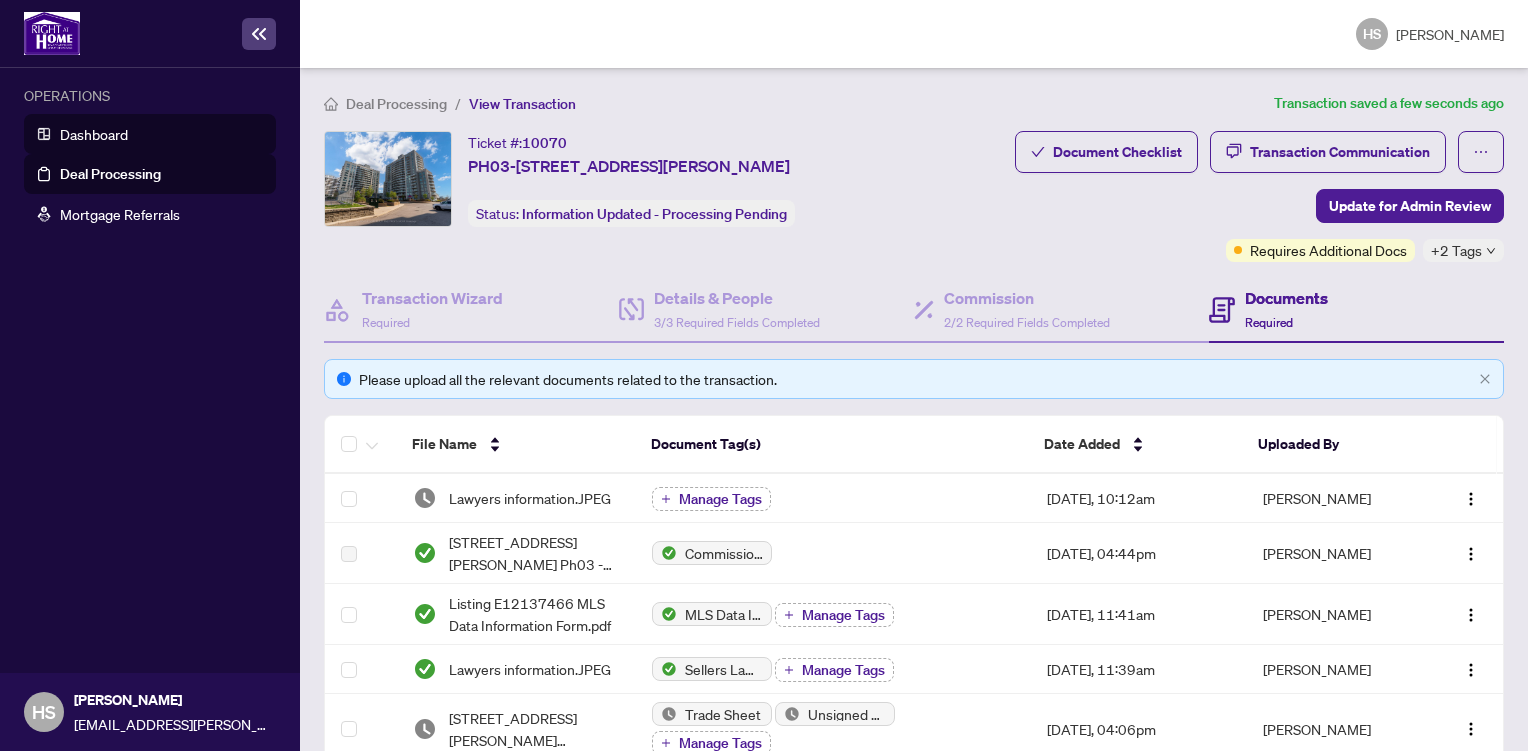 click on "Dashboard" at bounding box center (94, 134) 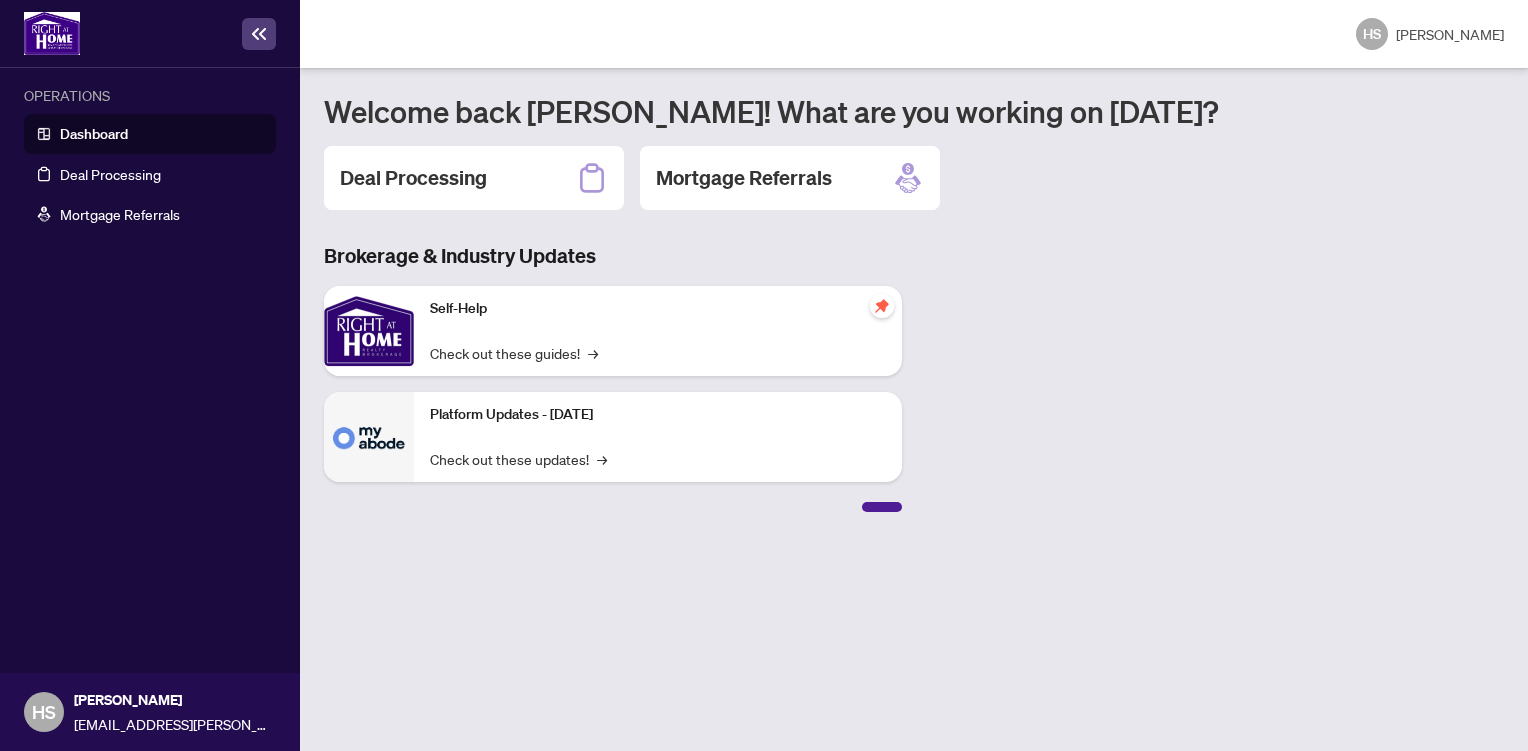 click on "Self-Help Check out these guides! →" at bounding box center [658, 331] 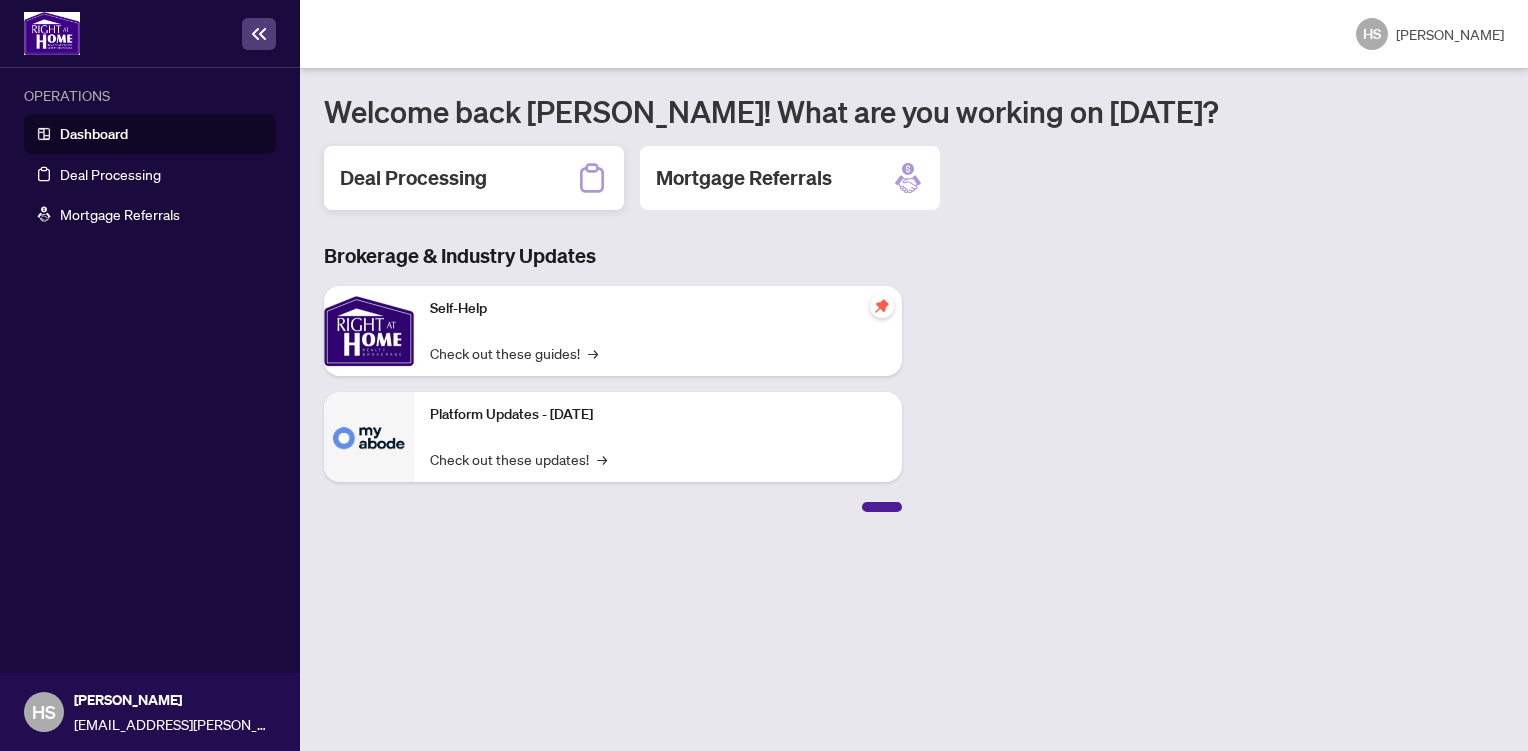 click on "Deal Processing" at bounding box center [413, 178] 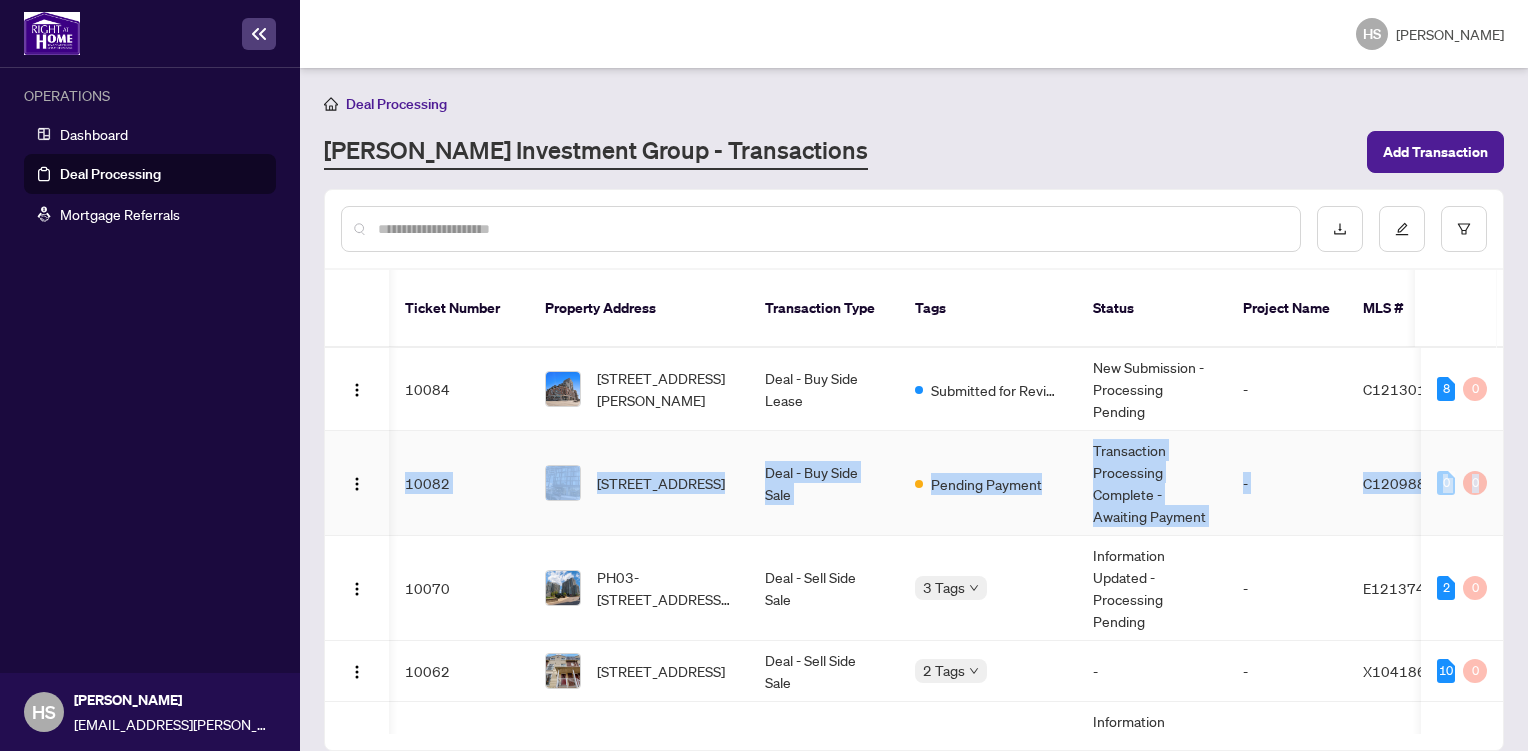 scroll, scrollTop: 0, scrollLeft: 33, axis: horizontal 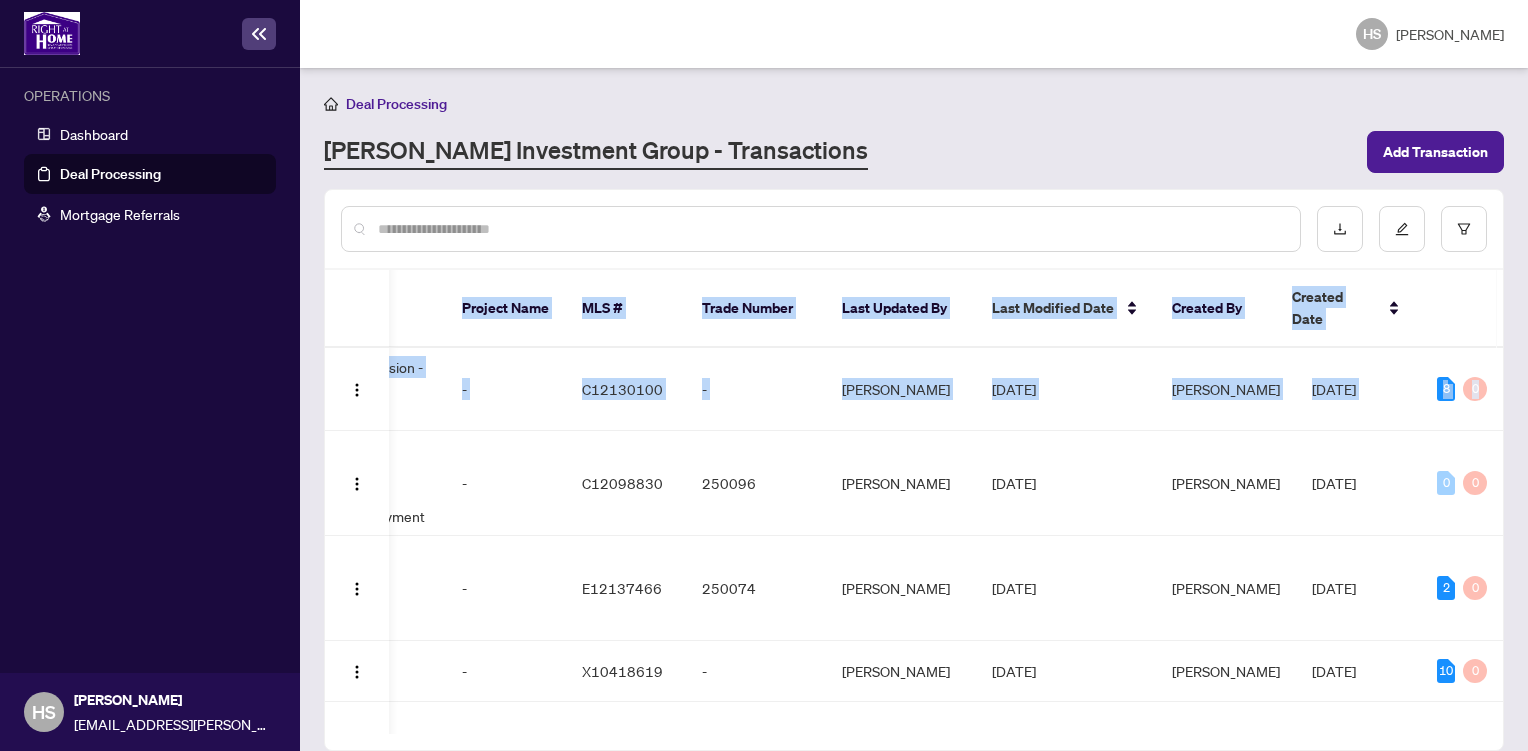 drag, startPoint x: 1496, startPoint y: 349, endPoint x: 1531, endPoint y: 278, distance: 79.15807 